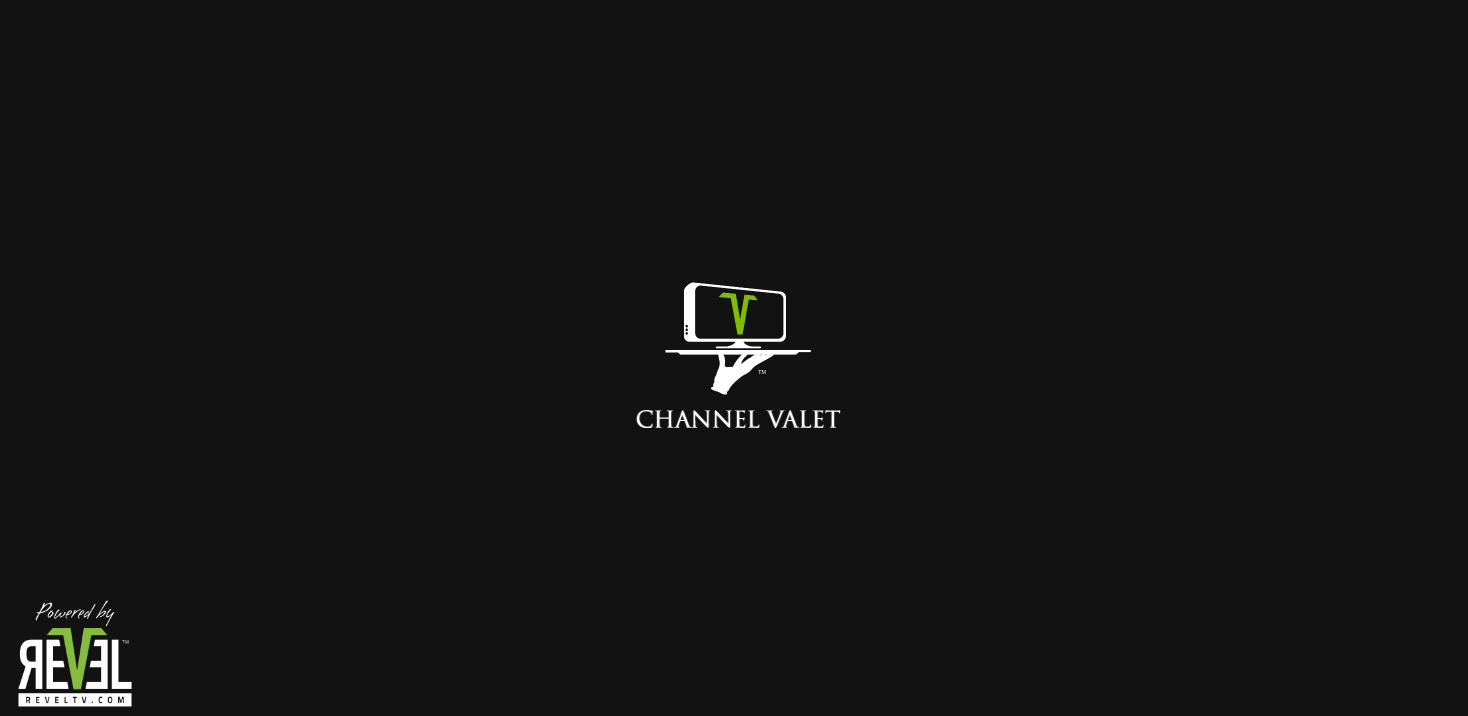 scroll, scrollTop: 0, scrollLeft: 0, axis: both 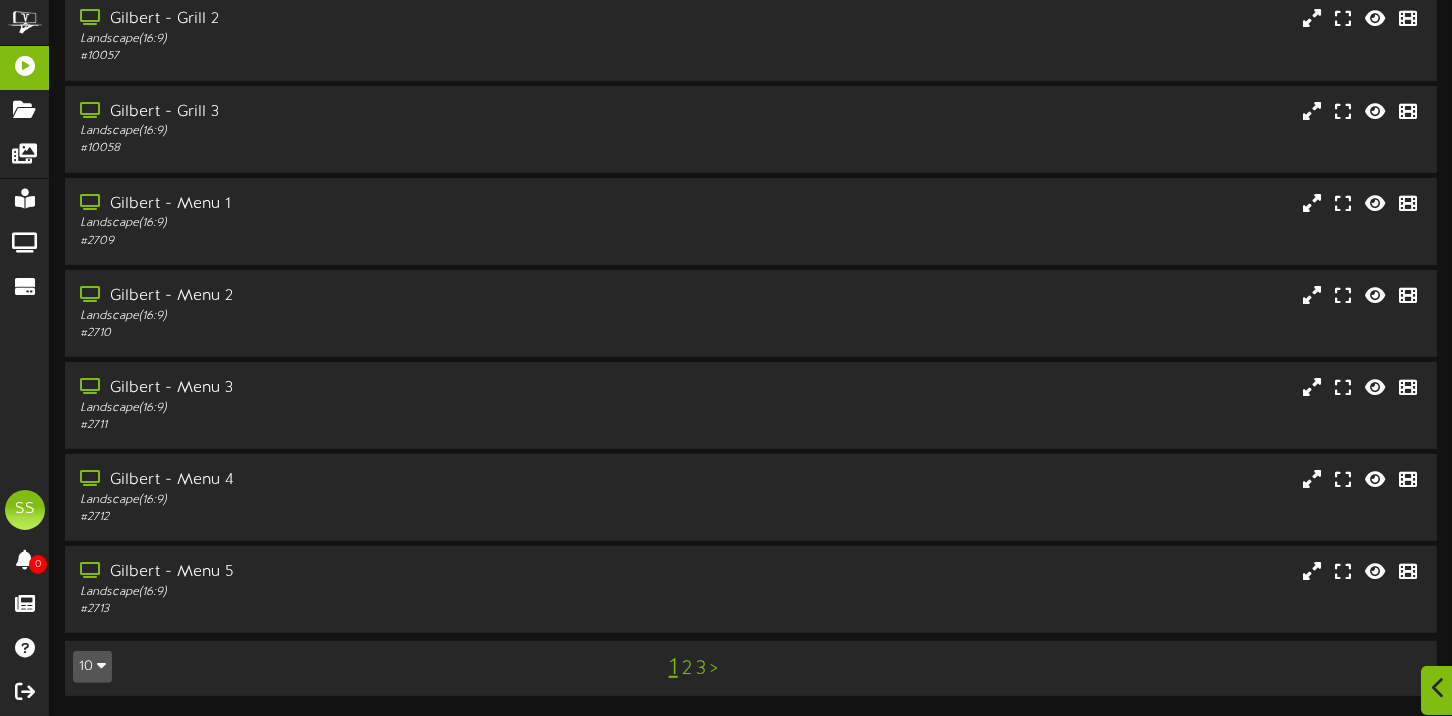 click at bounding box center (1438, 688) 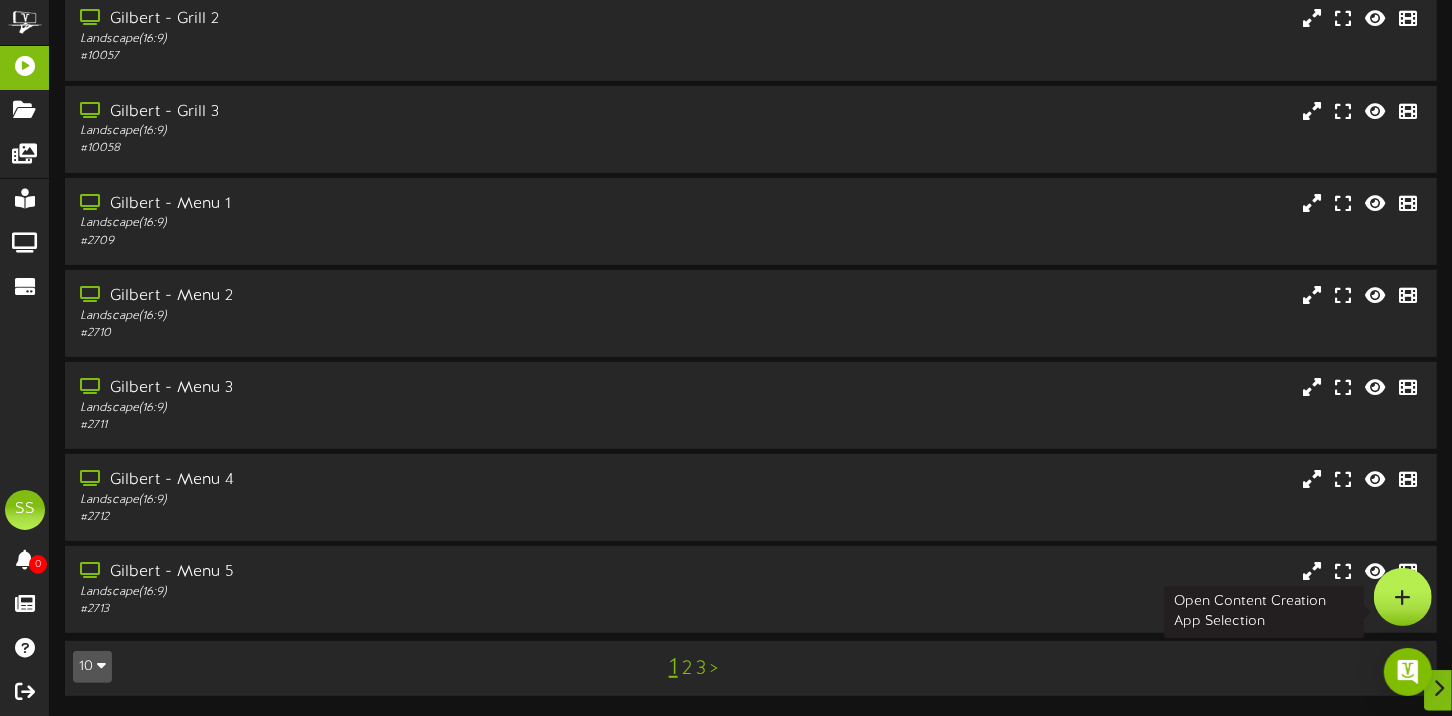 click at bounding box center (1403, 597) 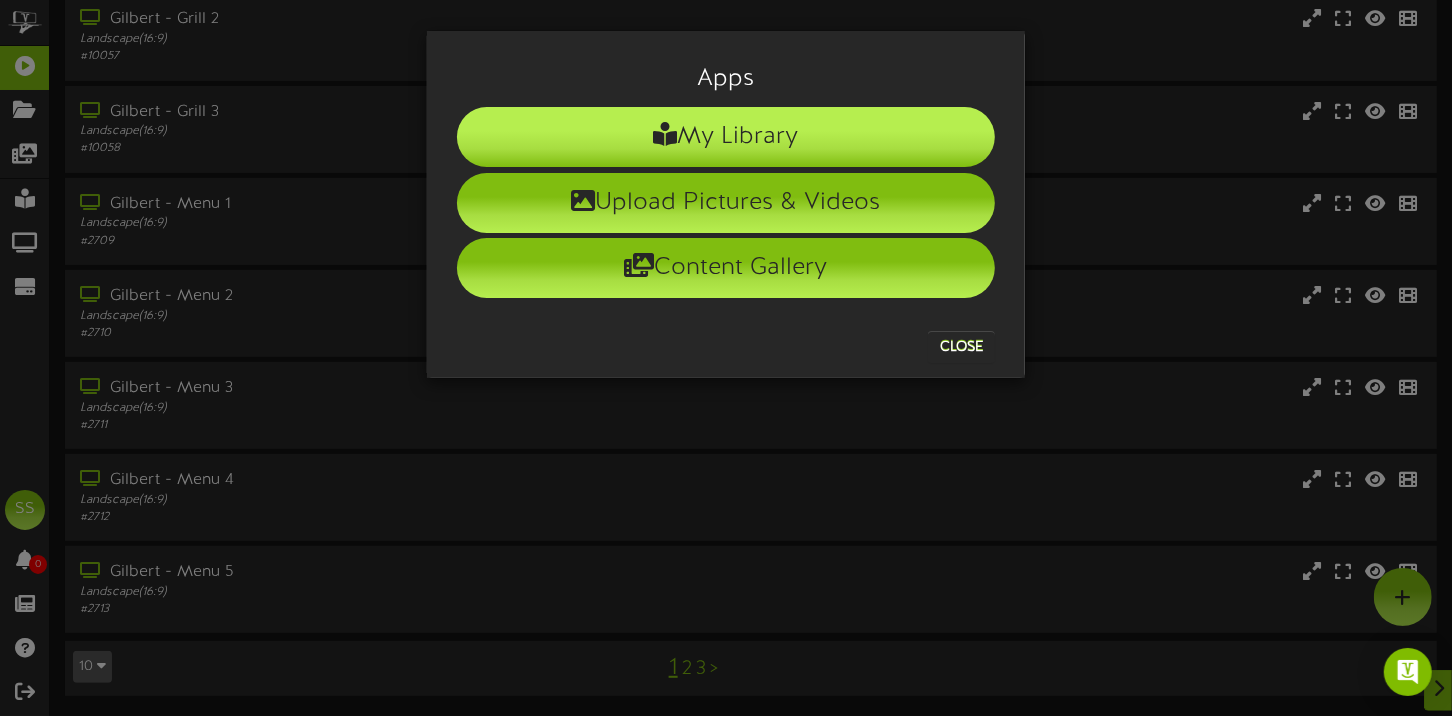 click on "My Library" at bounding box center [726, 137] 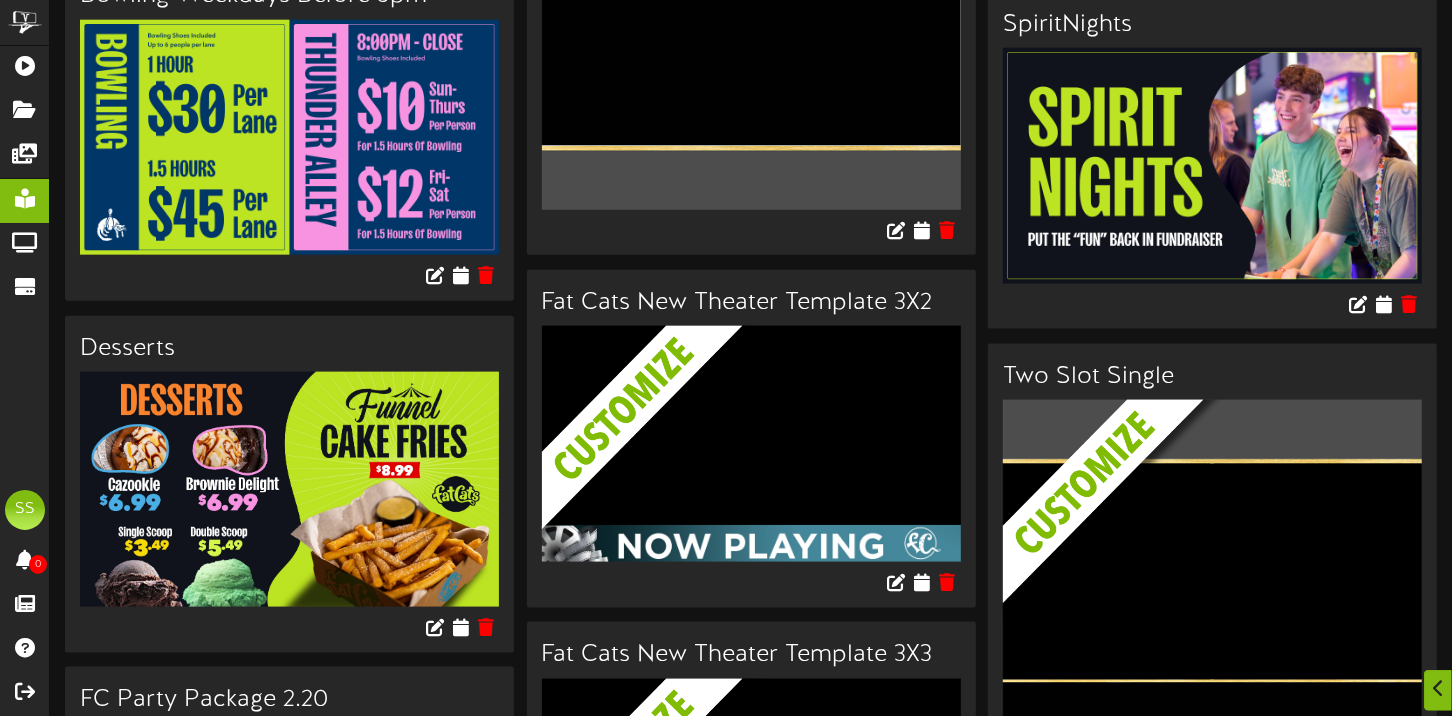 scroll, scrollTop: 1778, scrollLeft: 0, axis: vertical 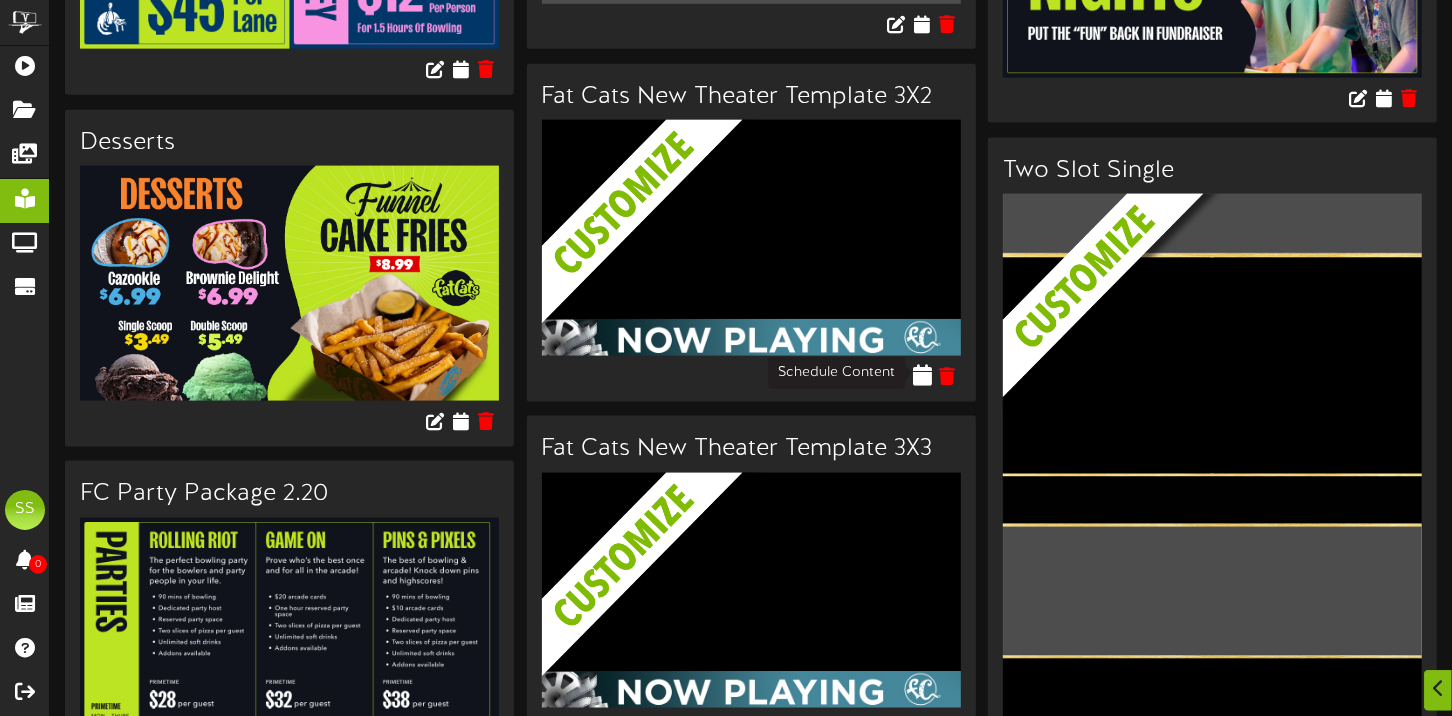 click at bounding box center (922, 376) 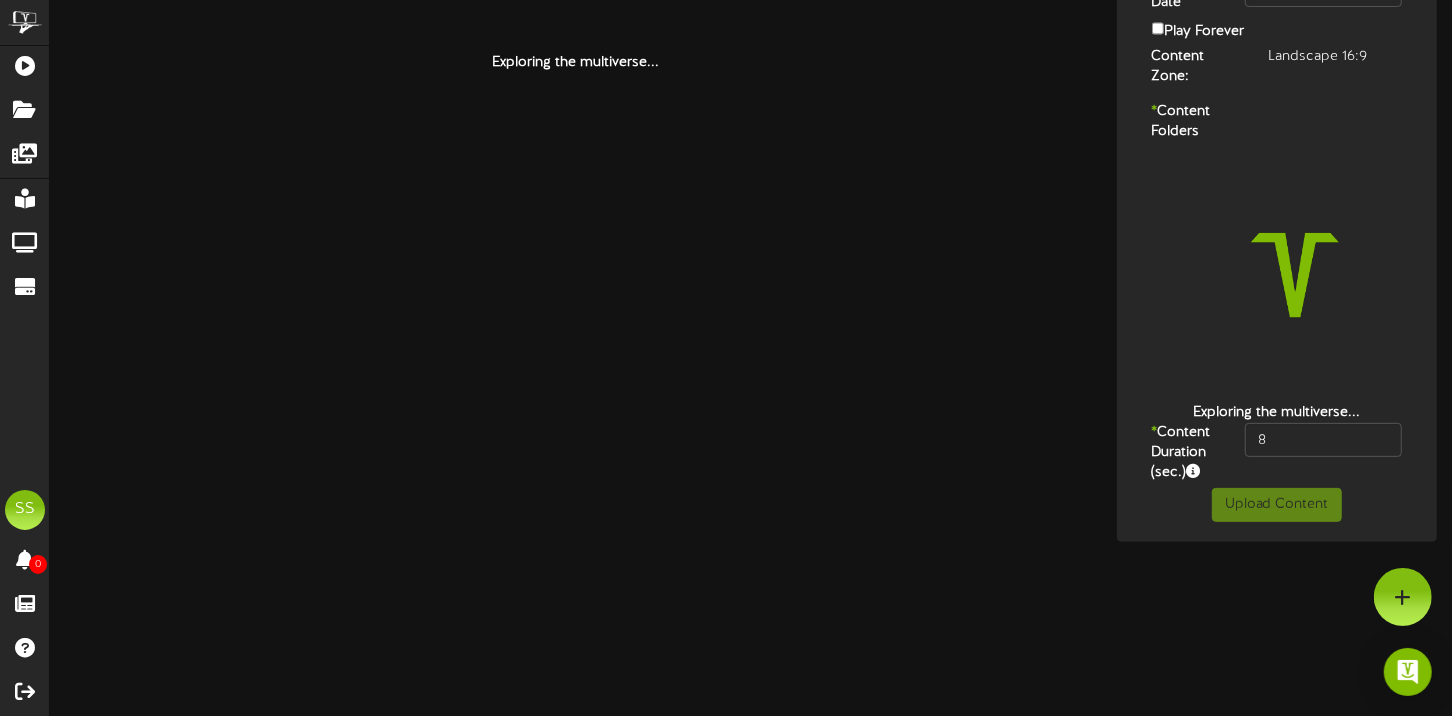 scroll, scrollTop: 0, scrollLeft: 0, axis: both 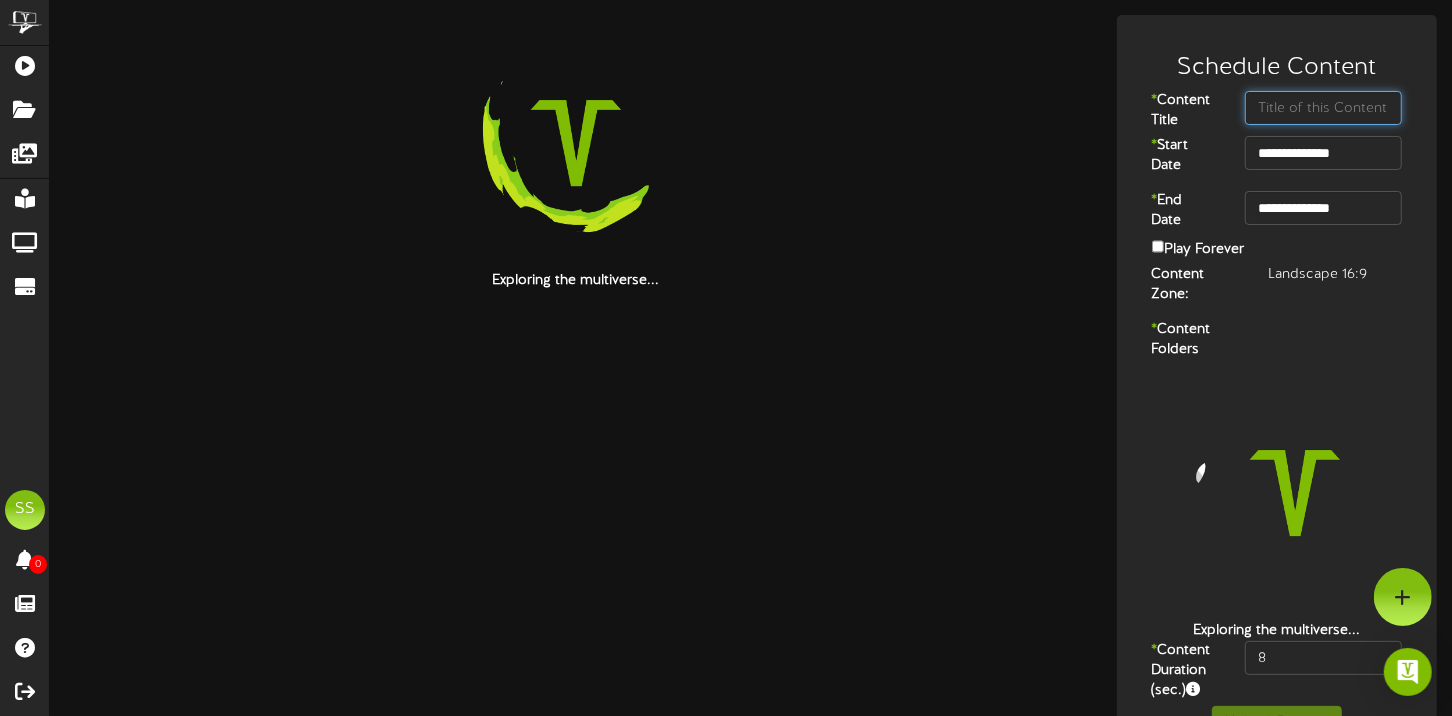 click at bounding box center [1323, 108] 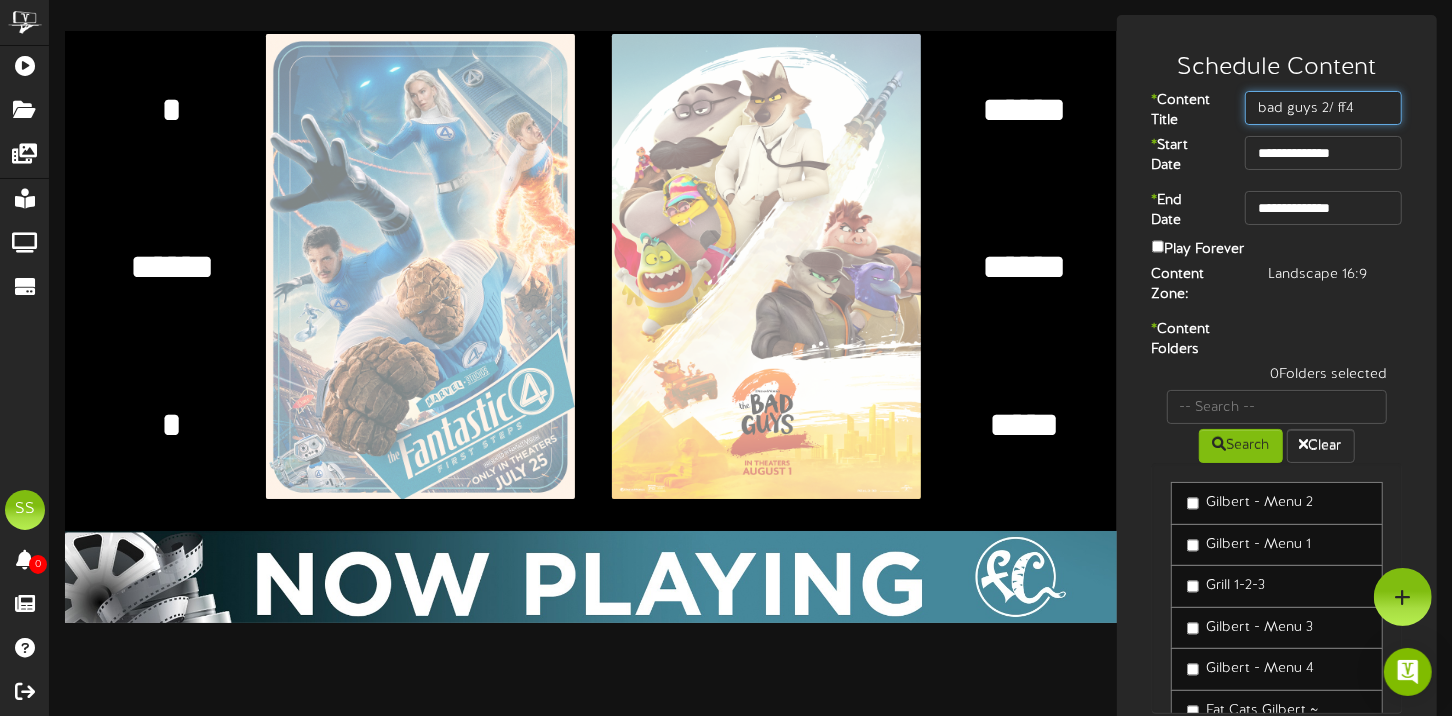 type on "bad guys 2/ ff4" 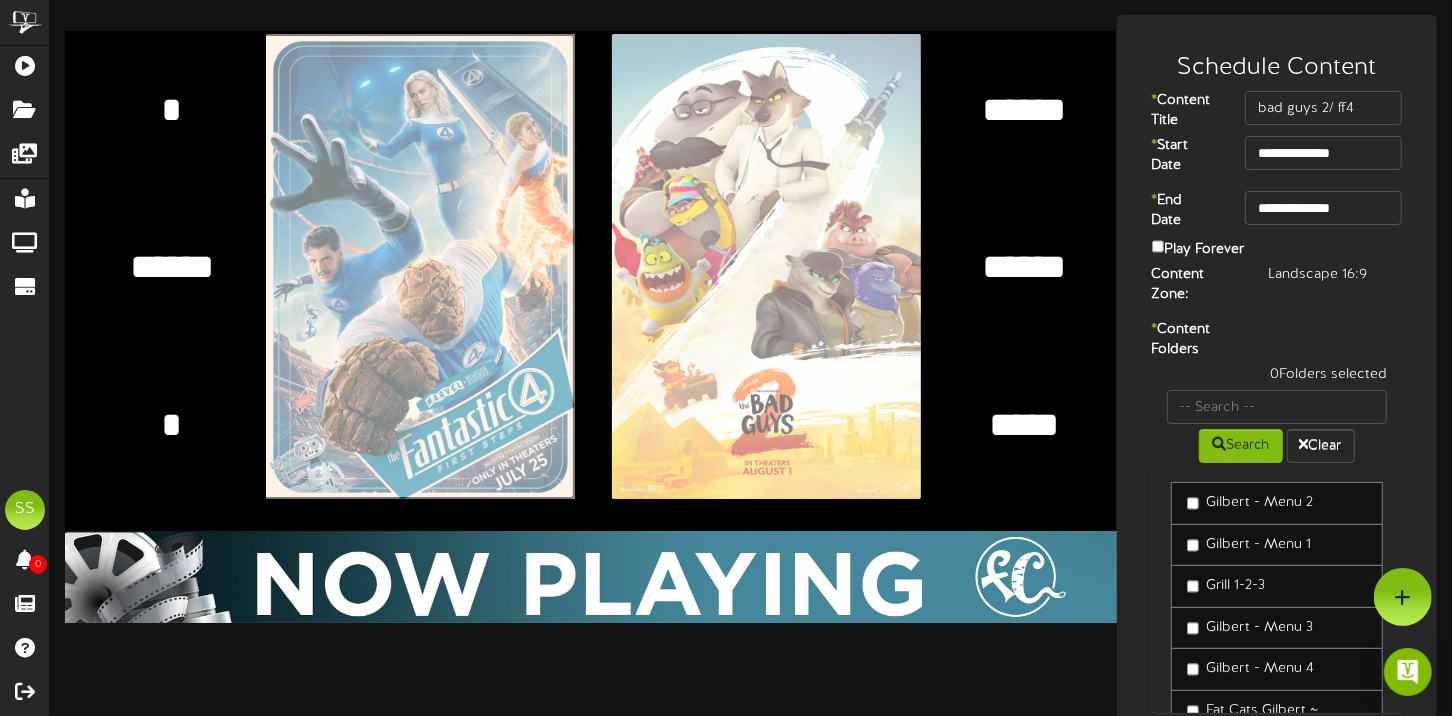 click at bounding box center [-20, 266] 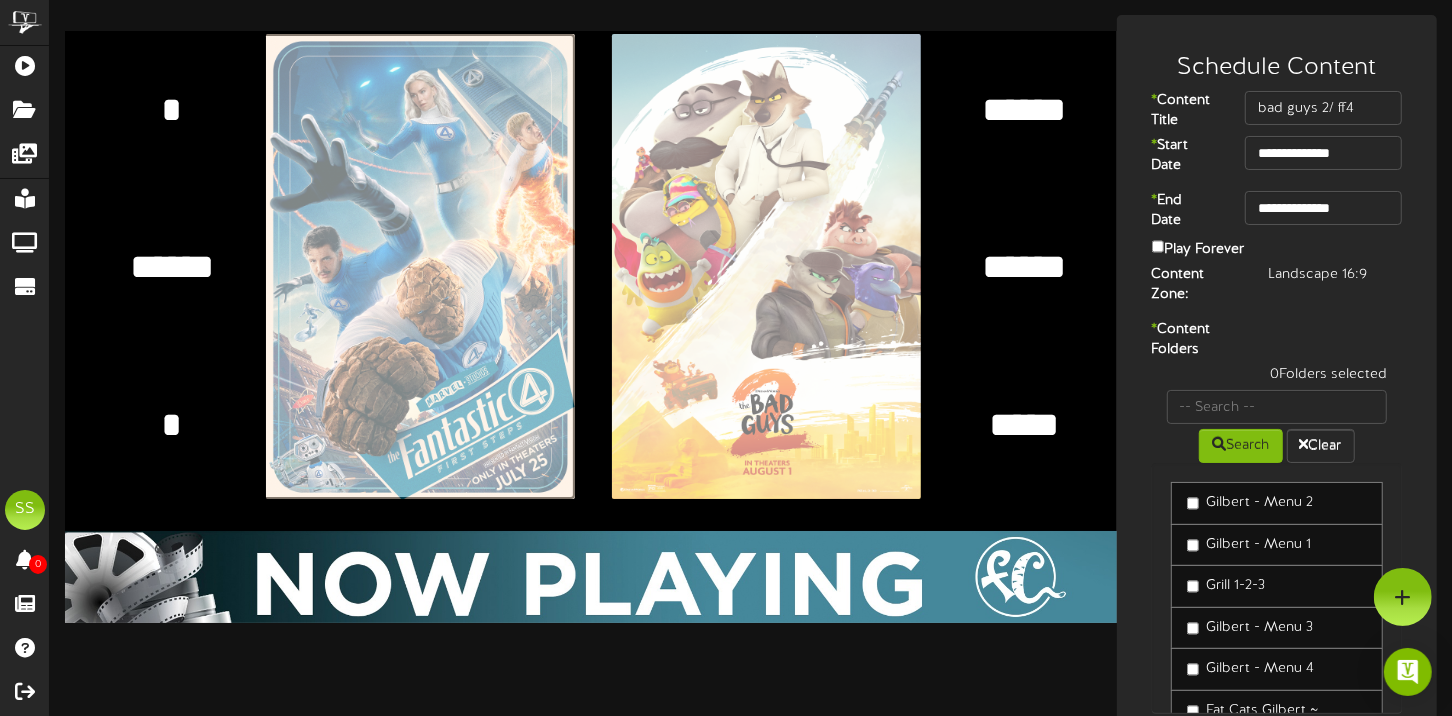 type on "**********" 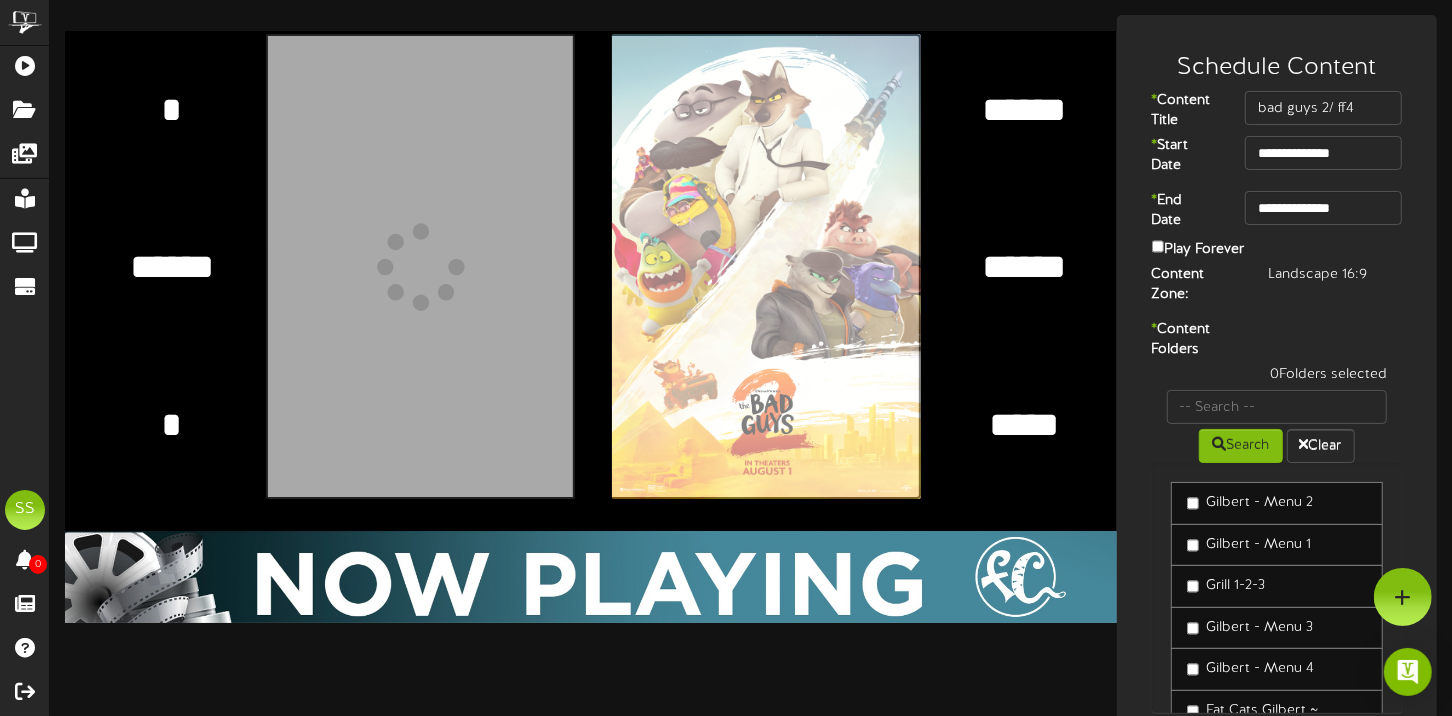 click at bounding box center (326, 266) 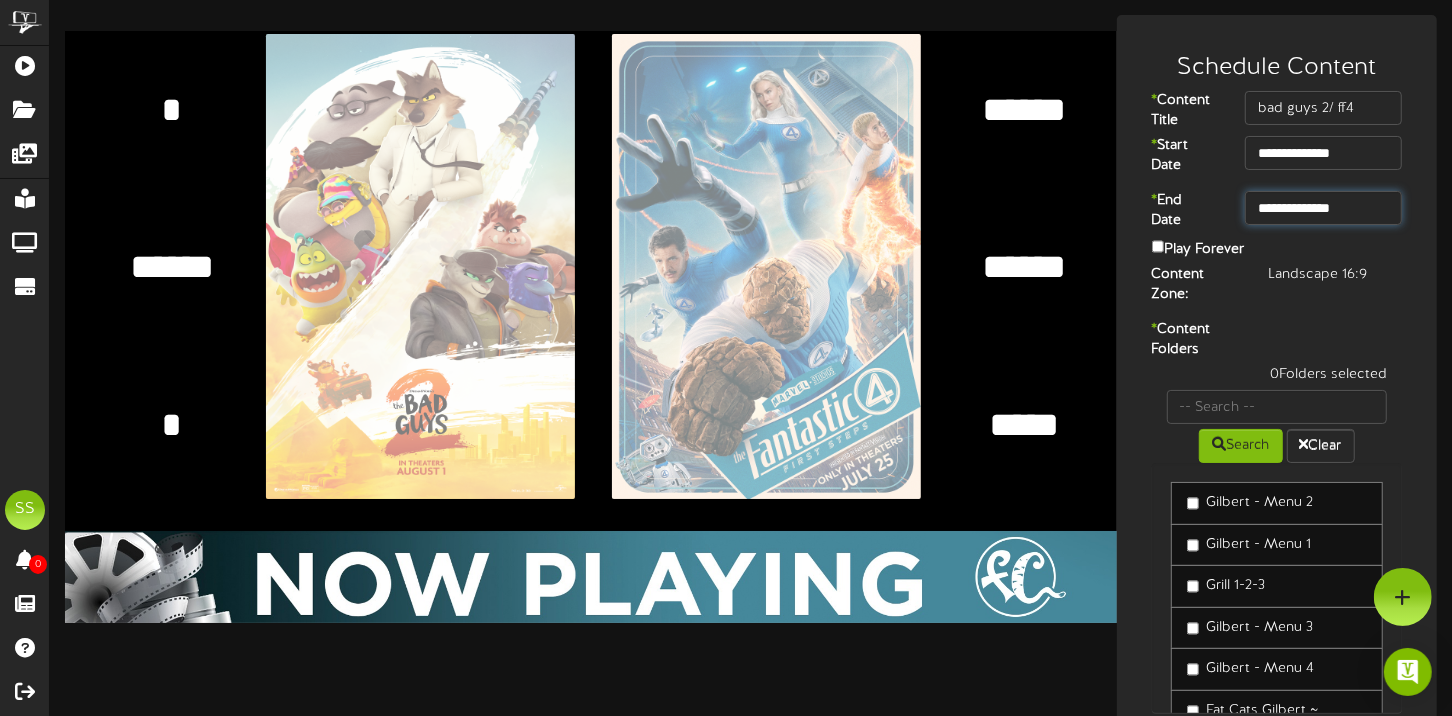 click on "**********" at bounding box center (1323, 208) 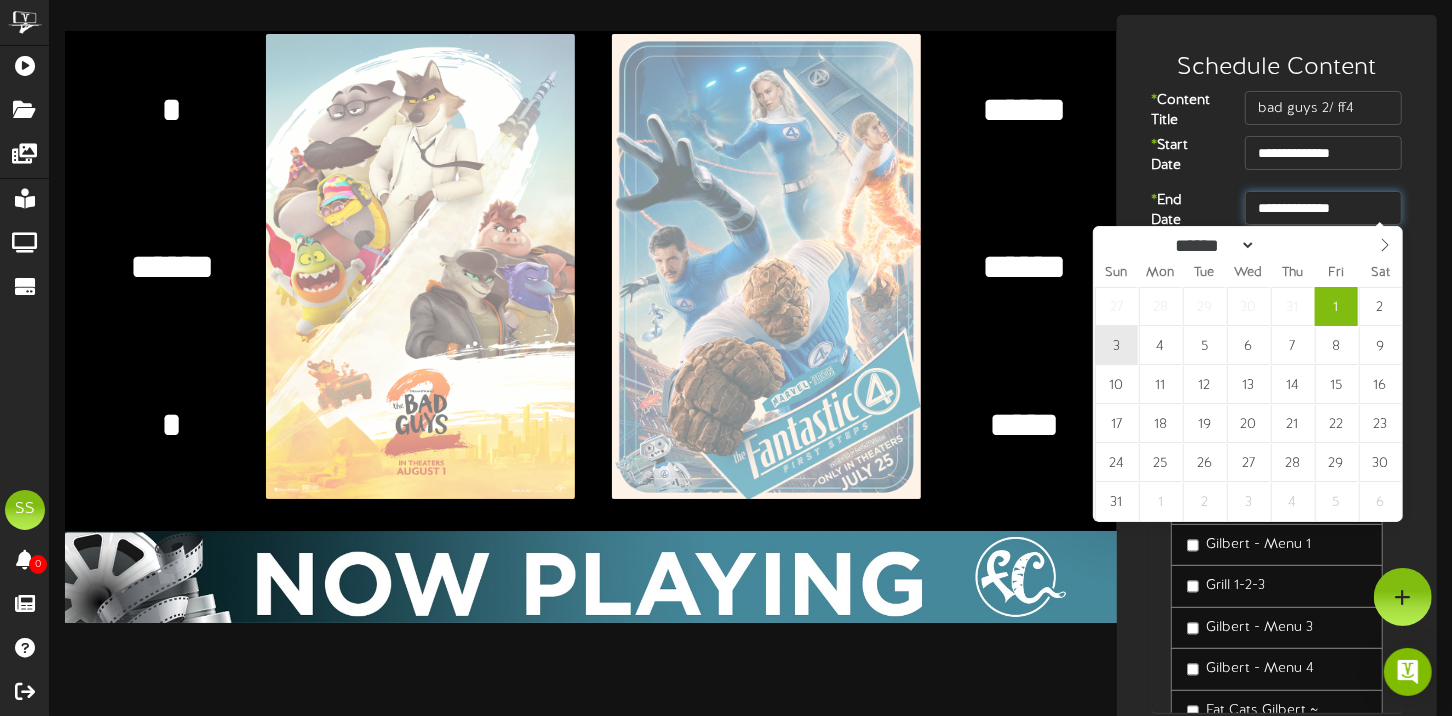 type on "**********" 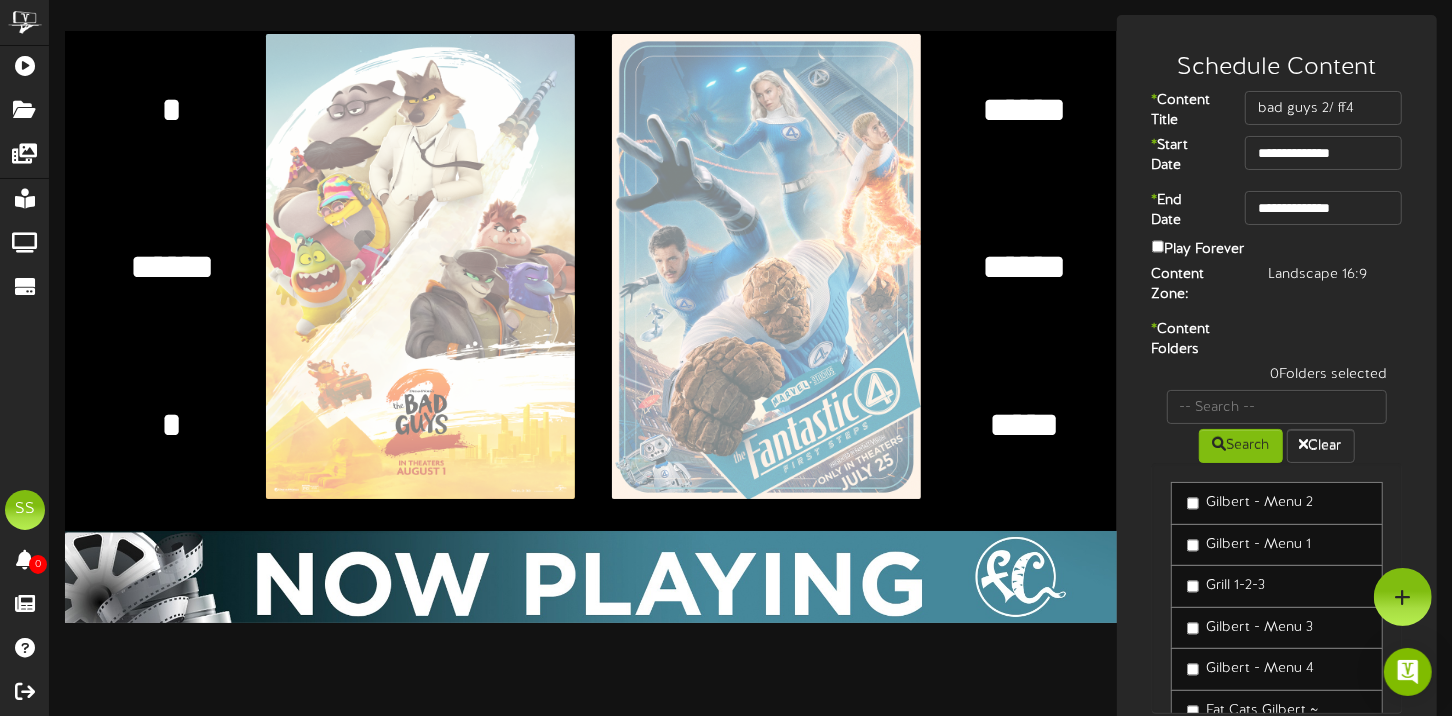 click at bounding box center [171, 109] 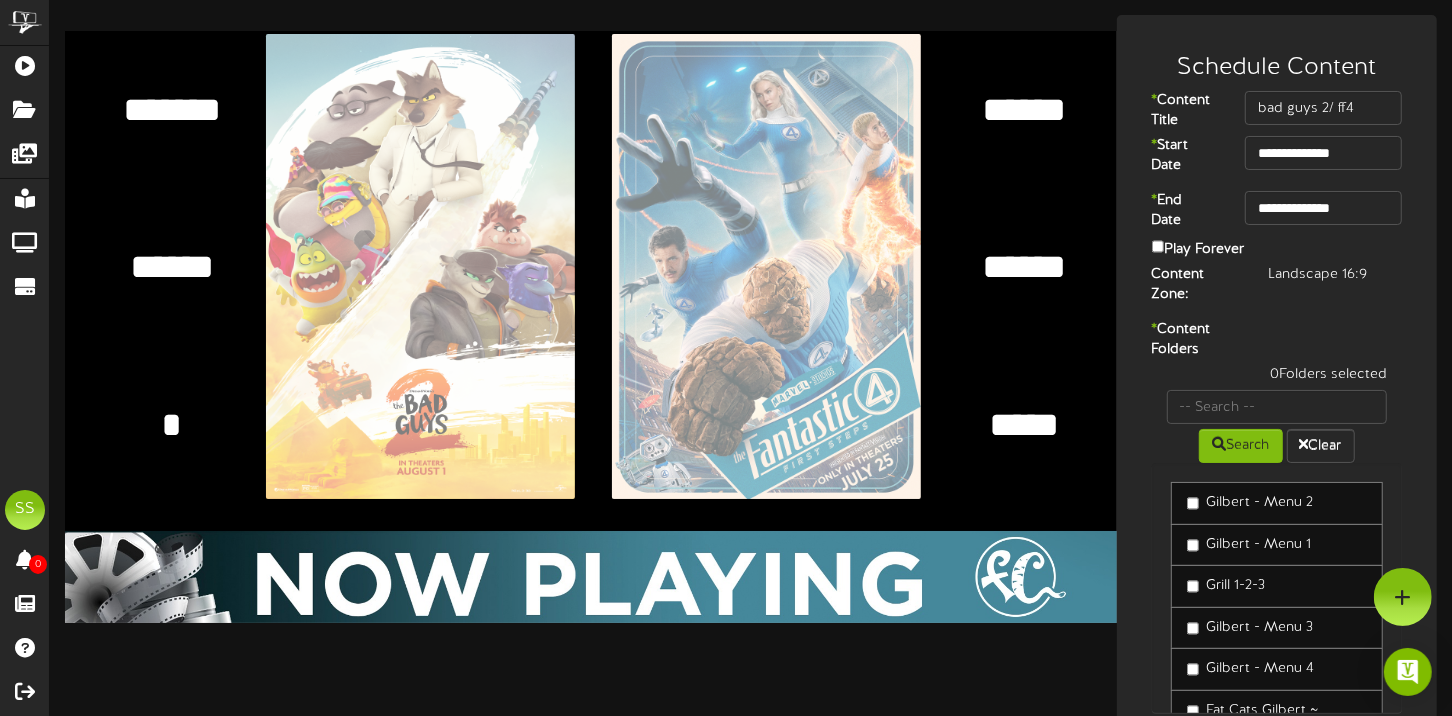 click at bounding box center (171, 109) 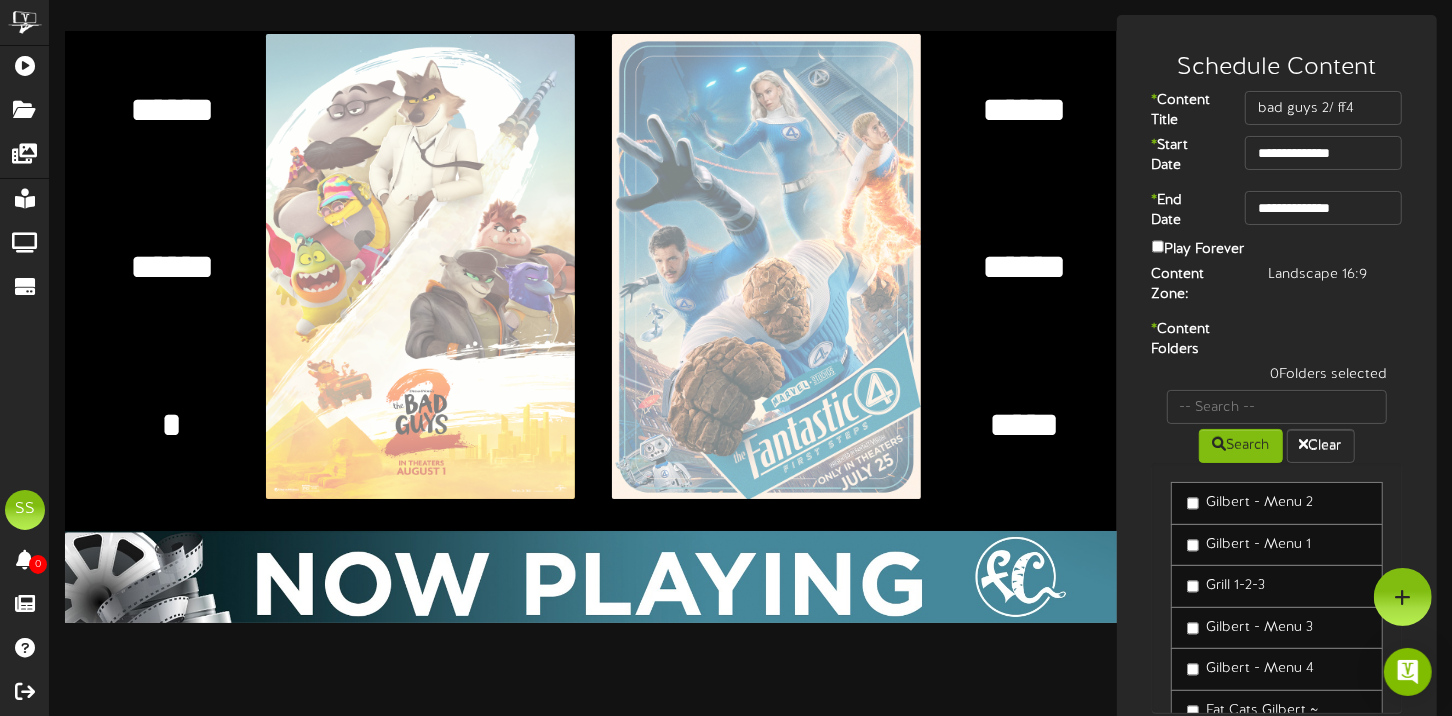 scroll, scrollTop: 0, scrollLeft: 0, axis: both 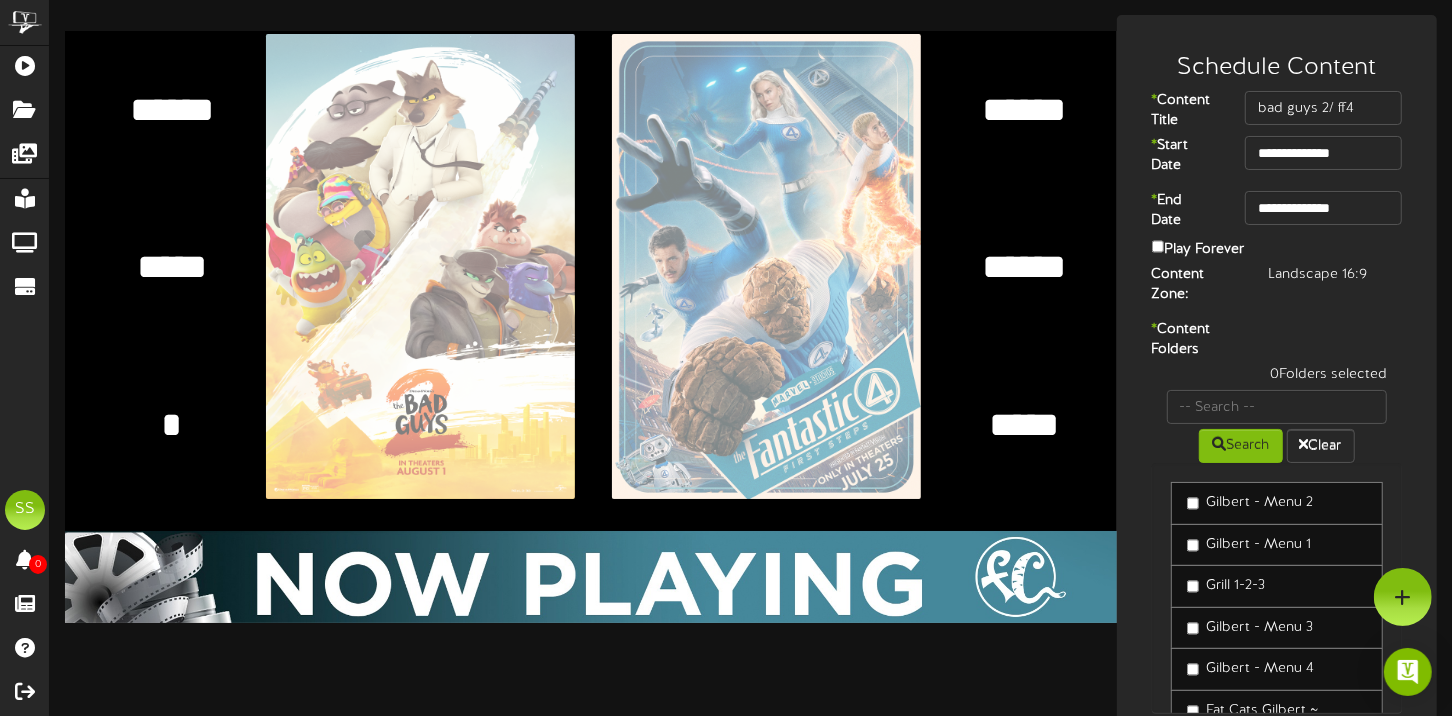 type on "*****" 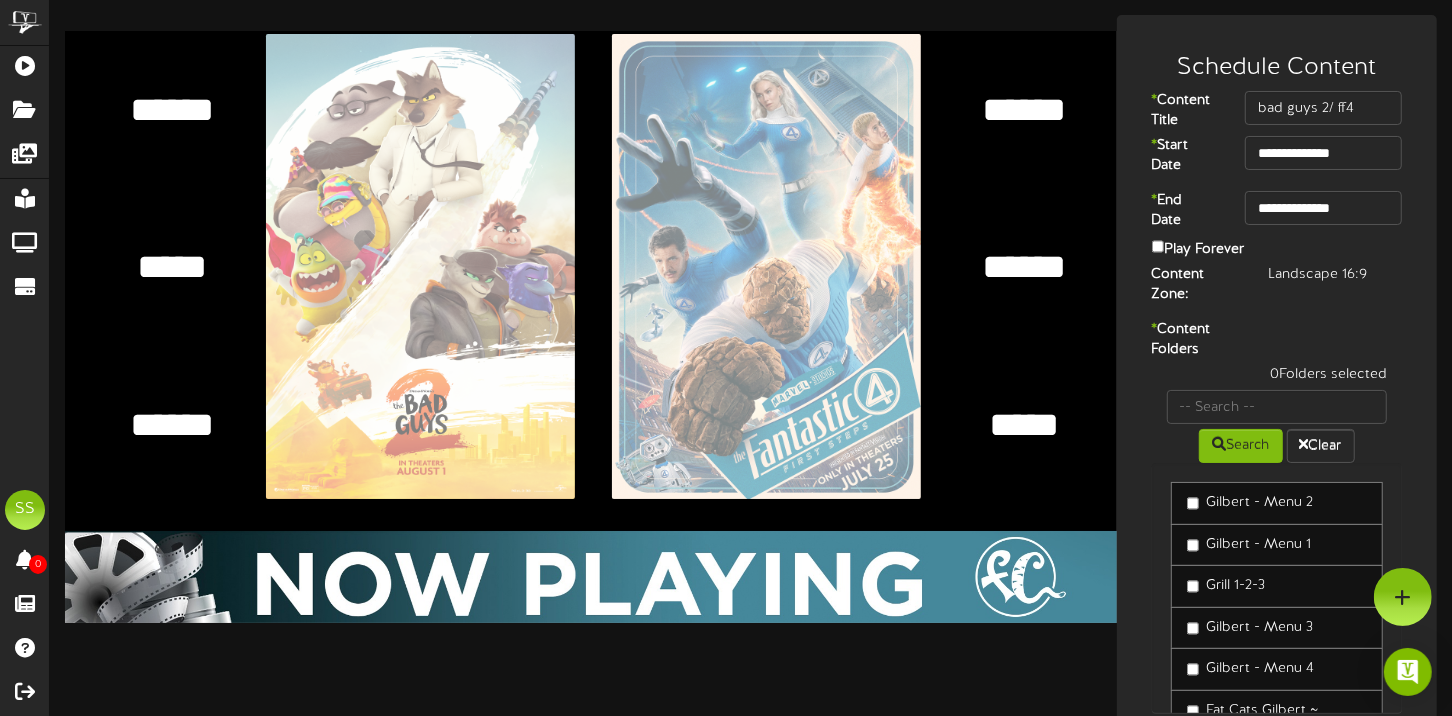 type on "*****" 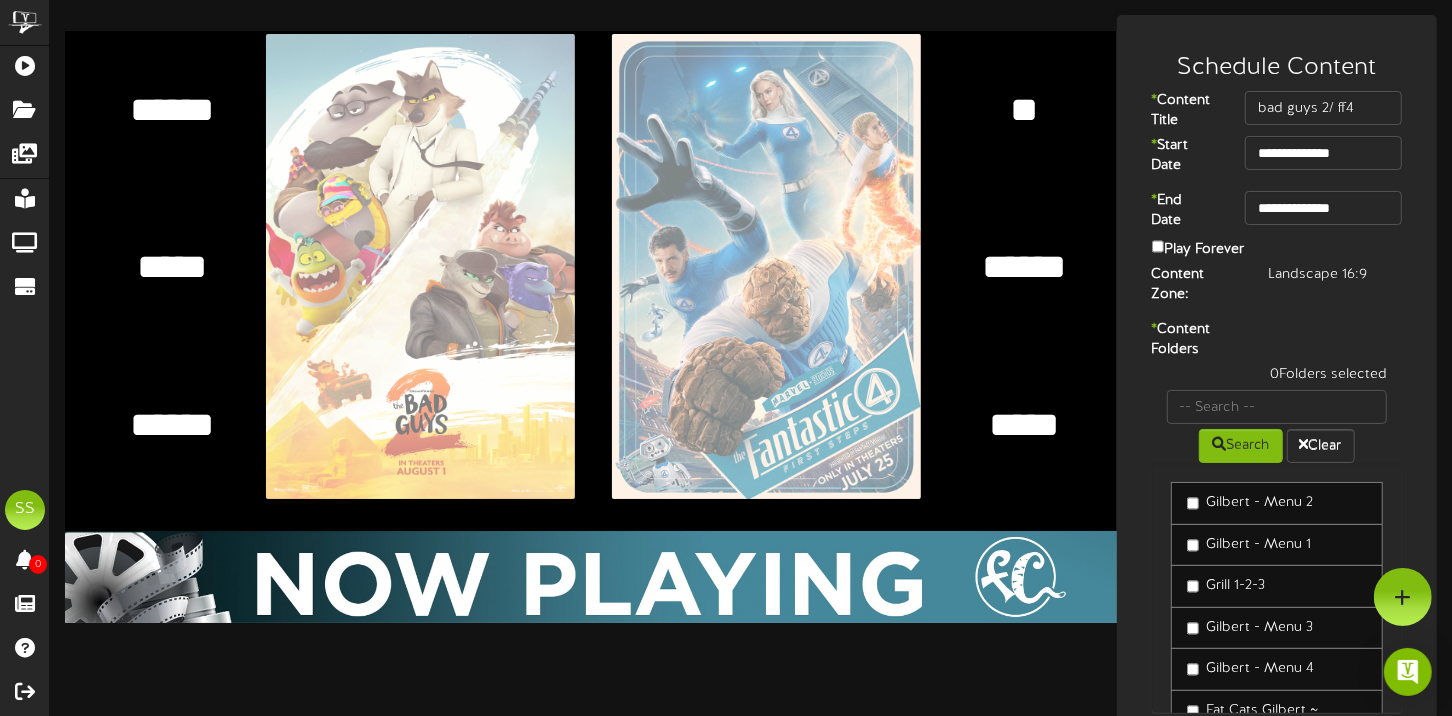 type on "*" 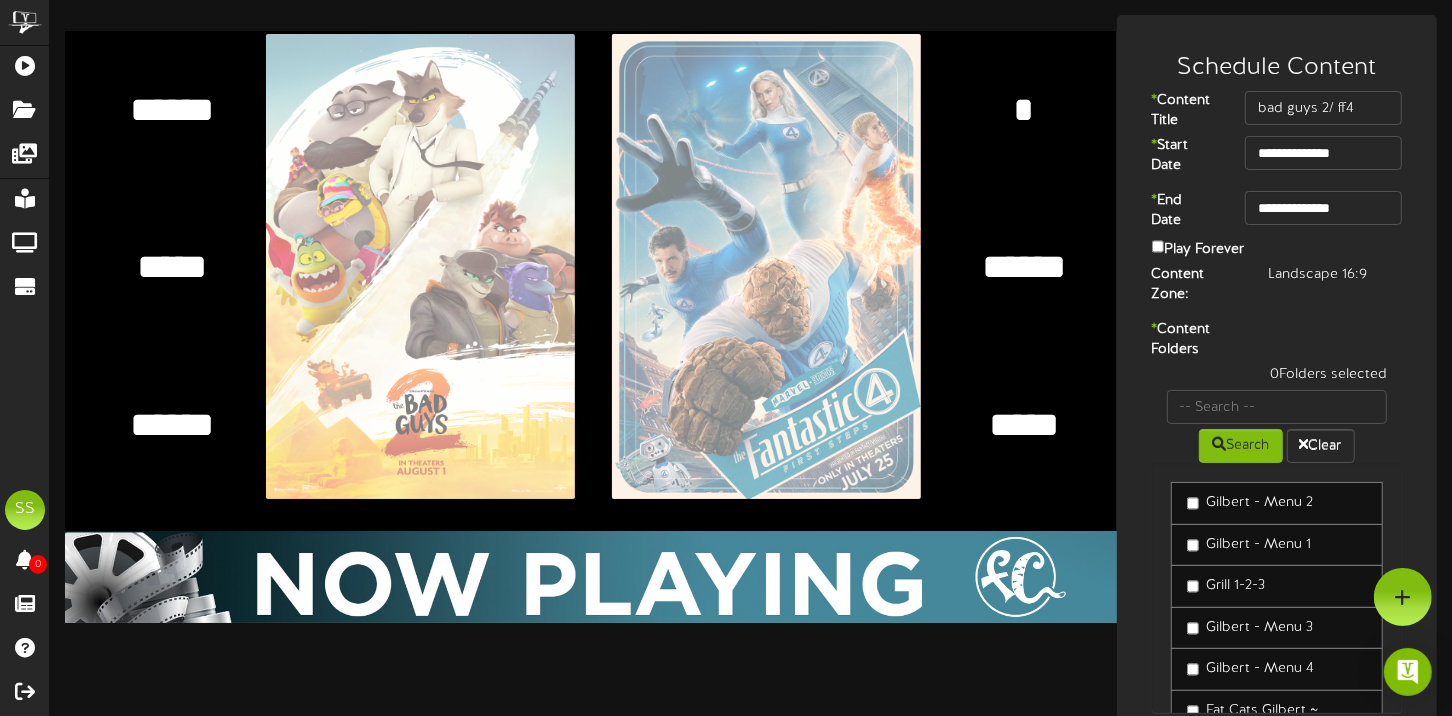 type 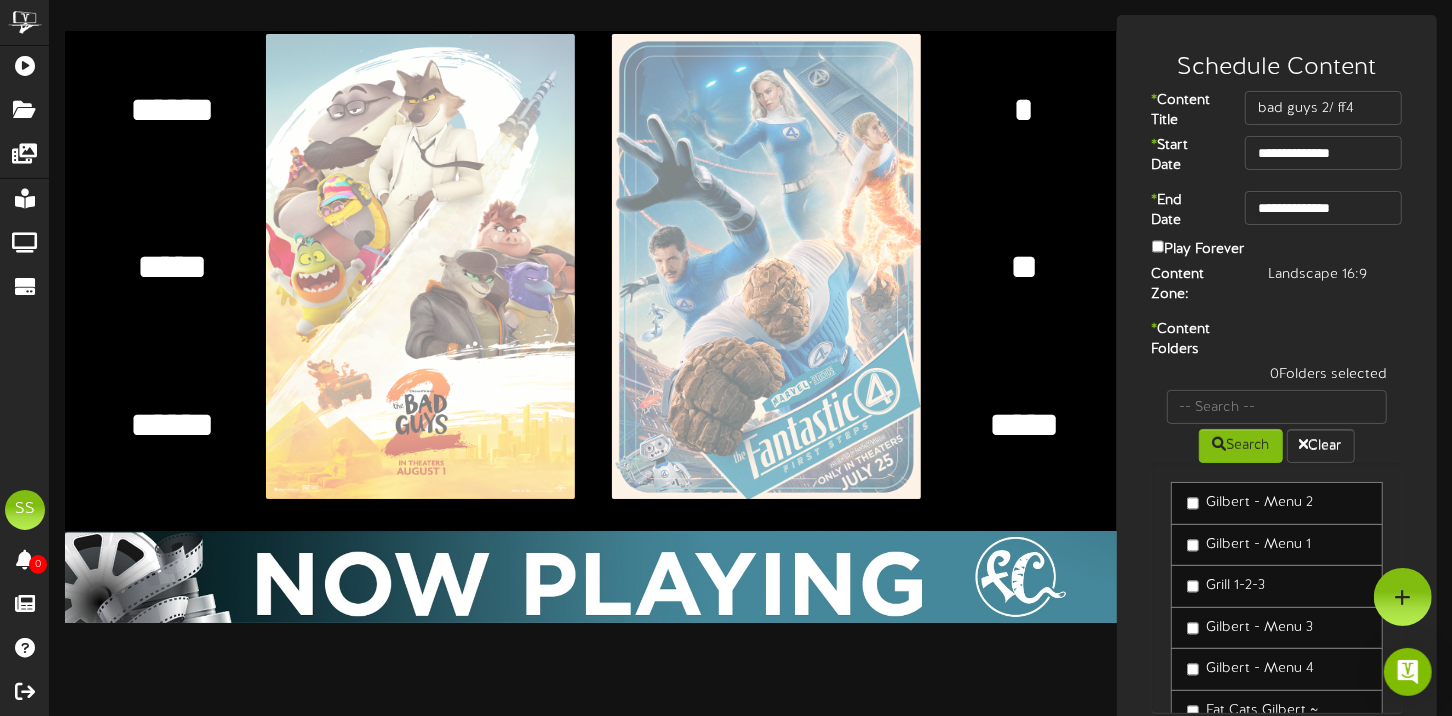 type on "*" 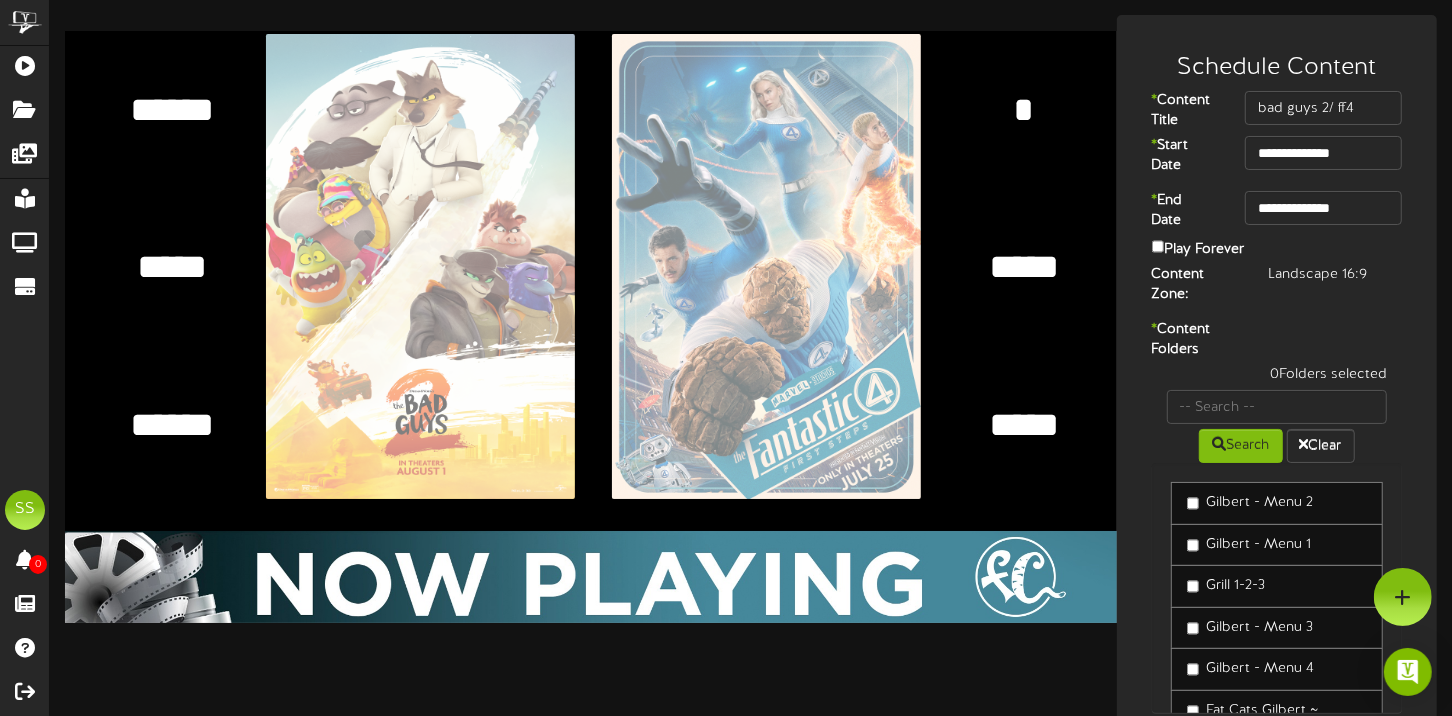 type on "*****" 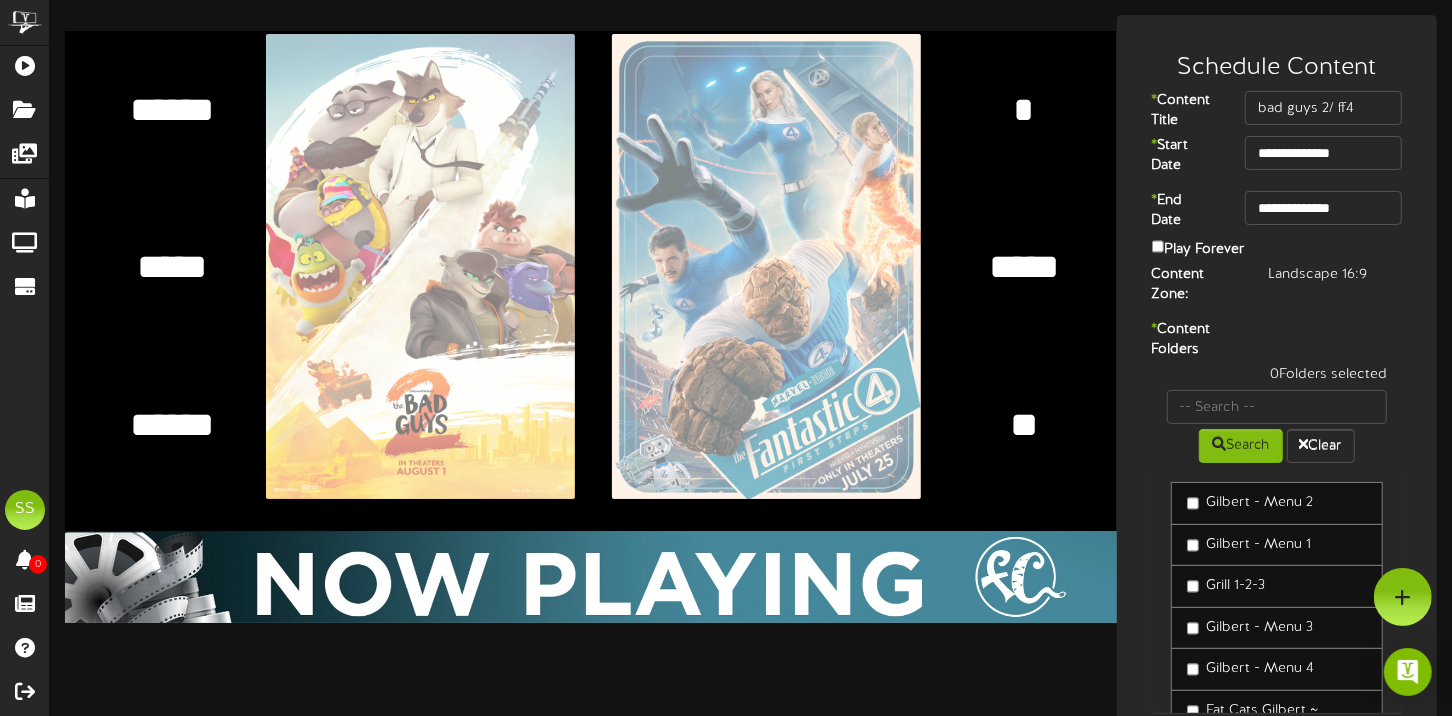 type on "*" 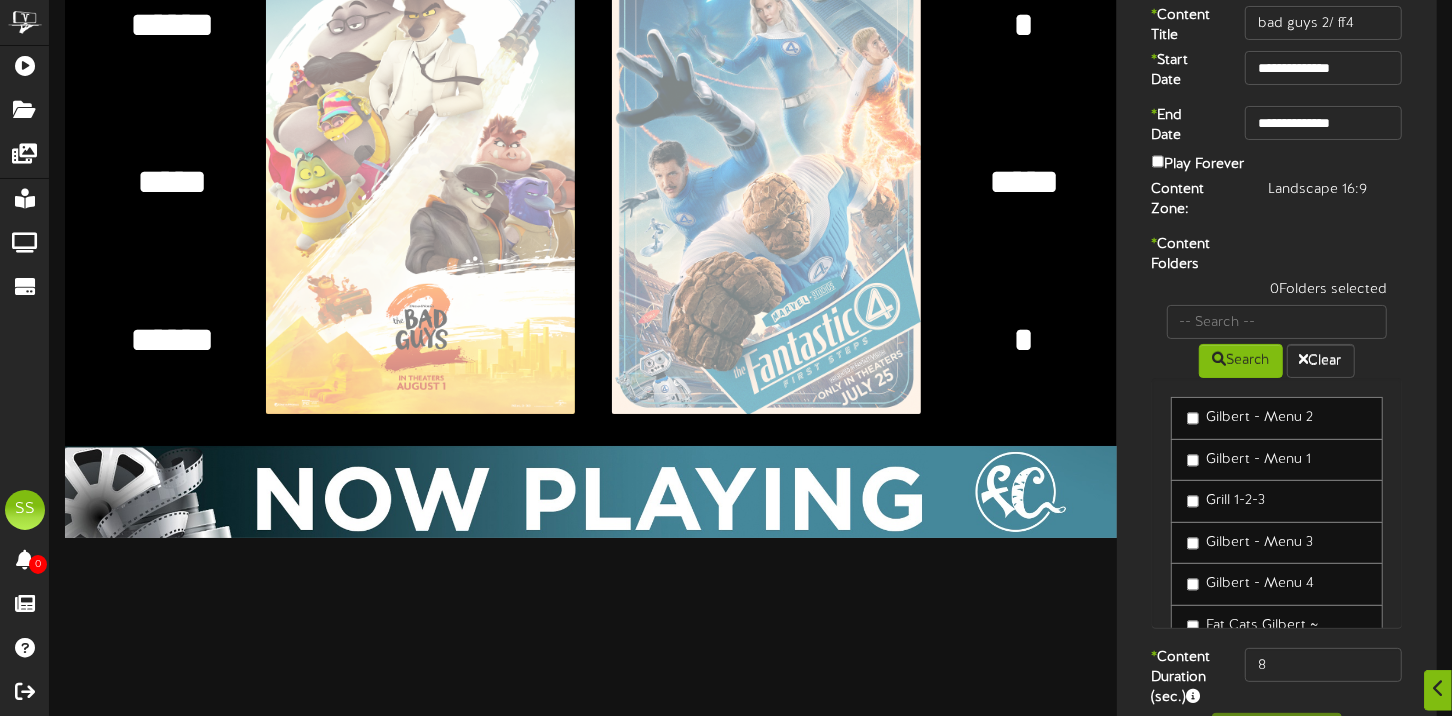 scroll, scrollTop: 199, scrollLeft: 0, axis: vertical 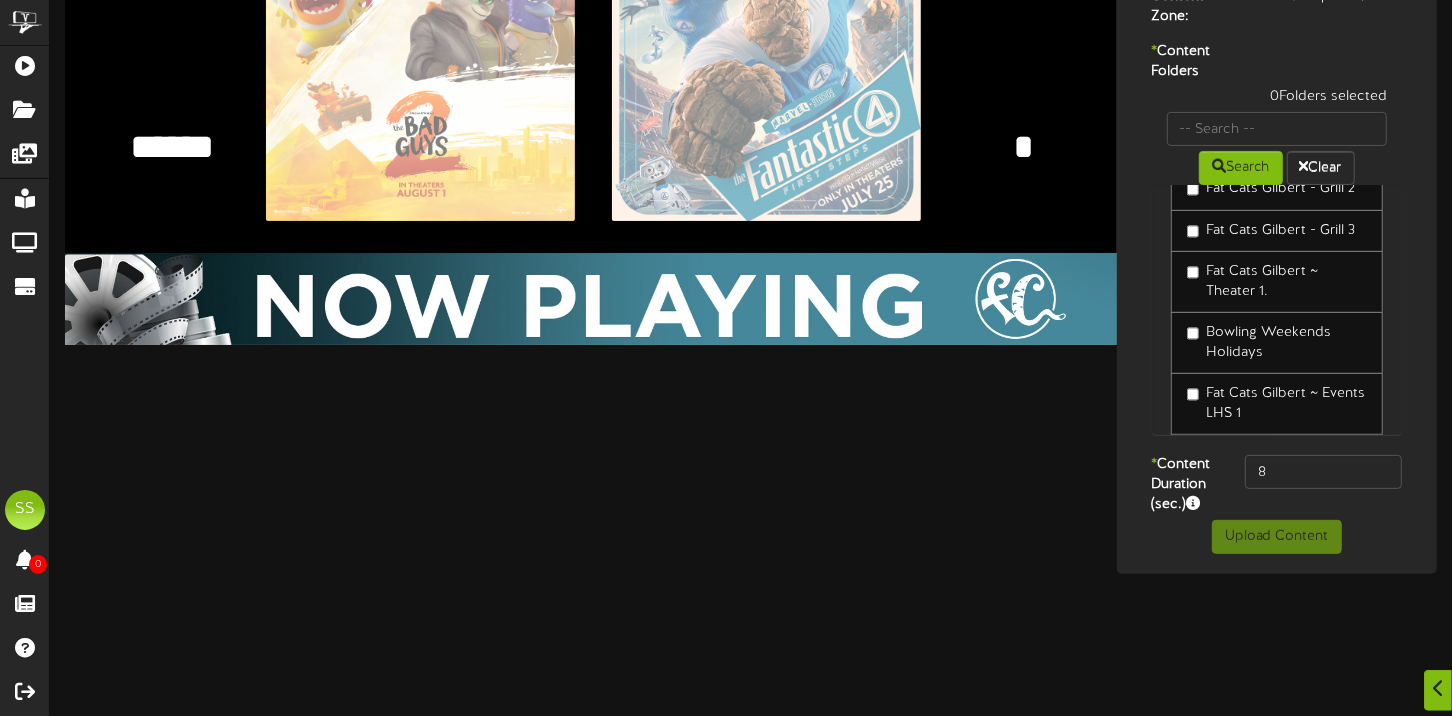 type 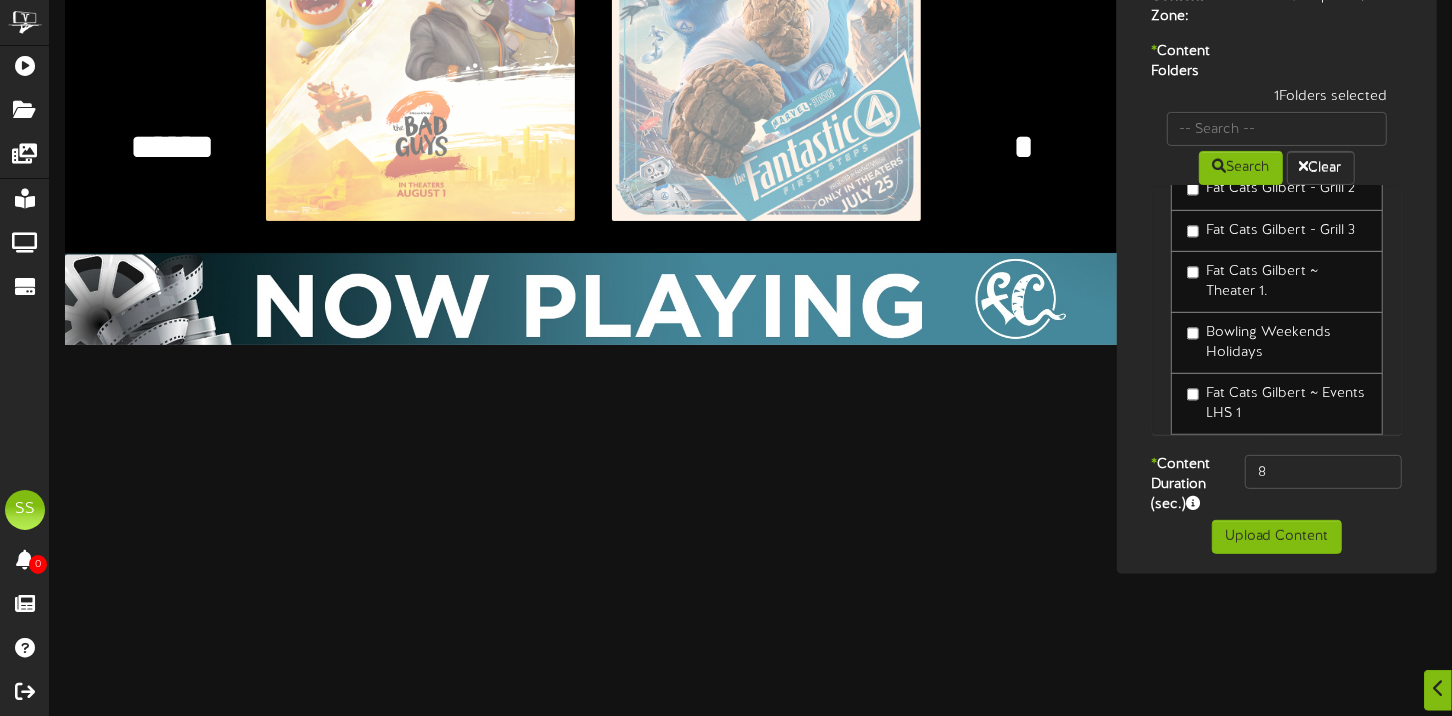 click on "**********" at bounding box center (1277, 155) 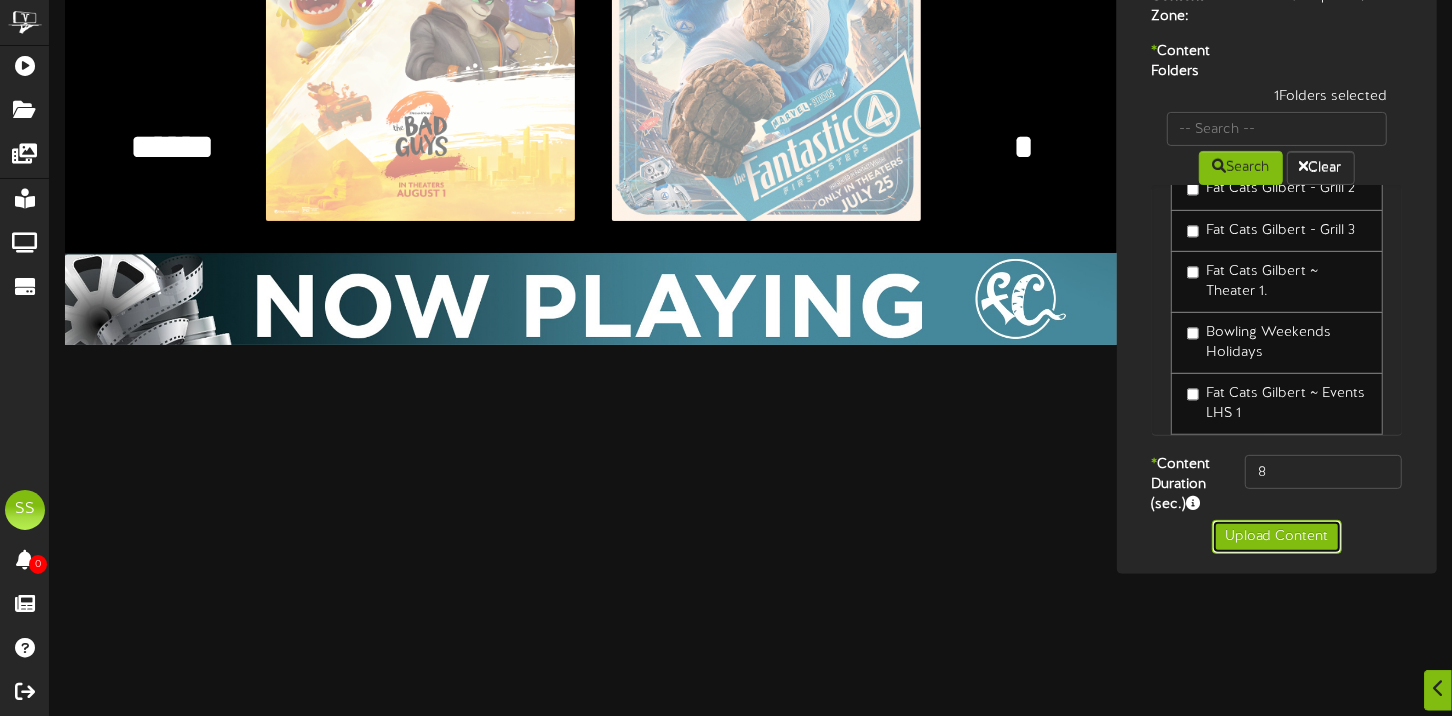 click on "Upload Content" at bounding box center (1277, 537) 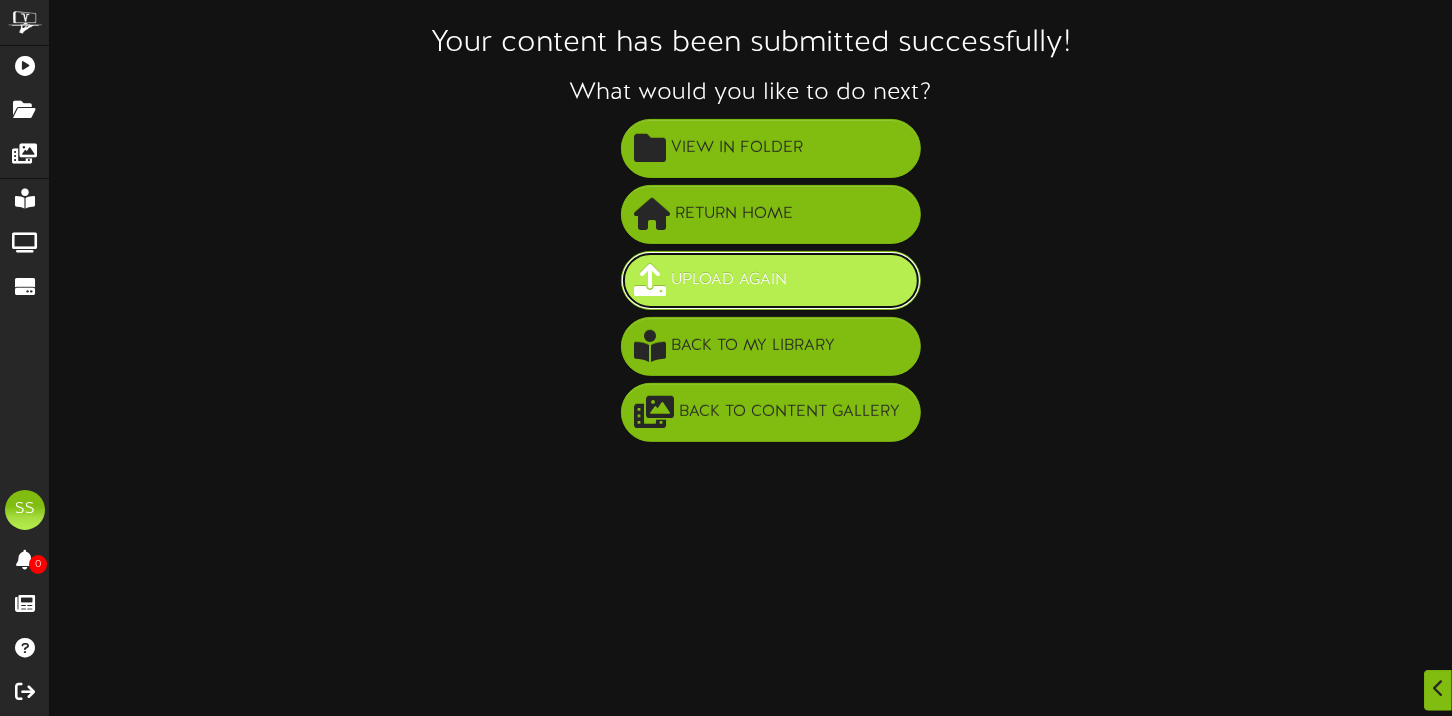 click on "Upload Again" at bounding box center [729, 280] 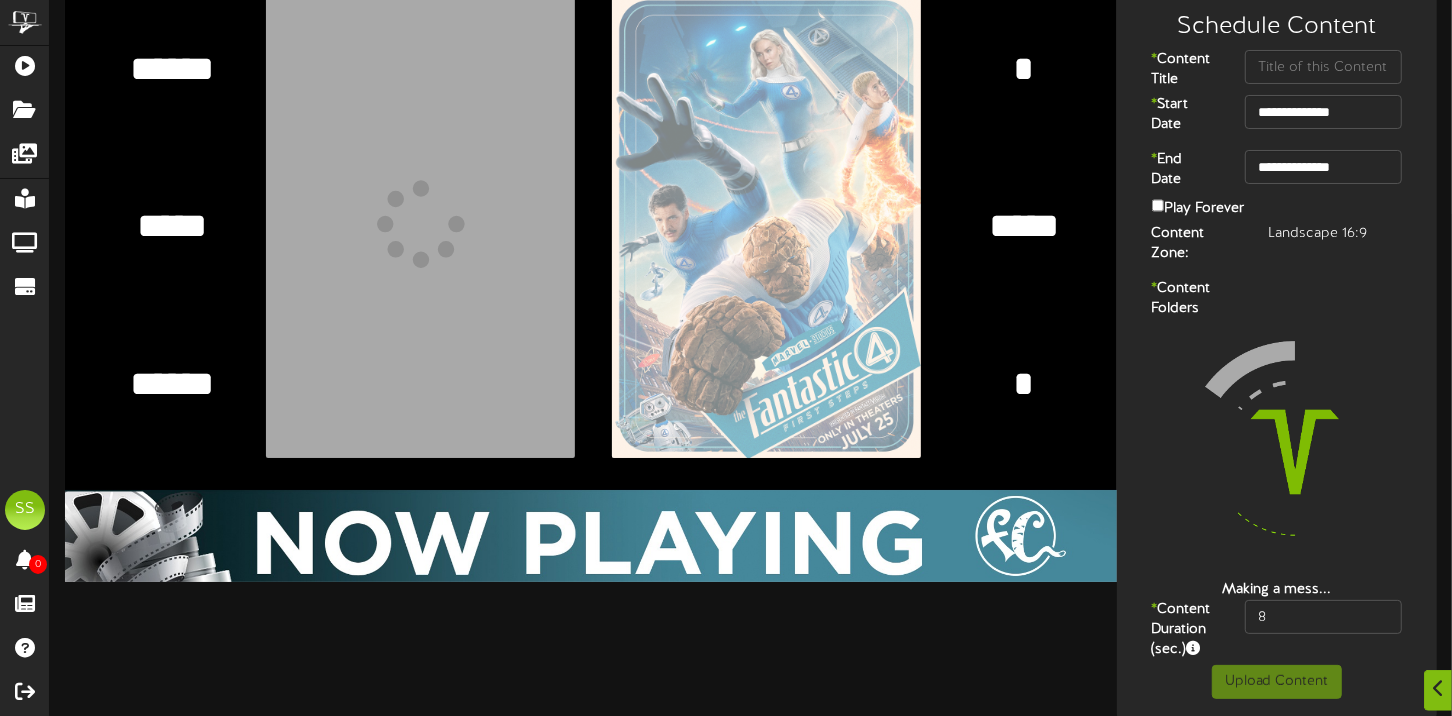 scroll, scrollTop: 57, scrollLeft: 0, axis: vertical 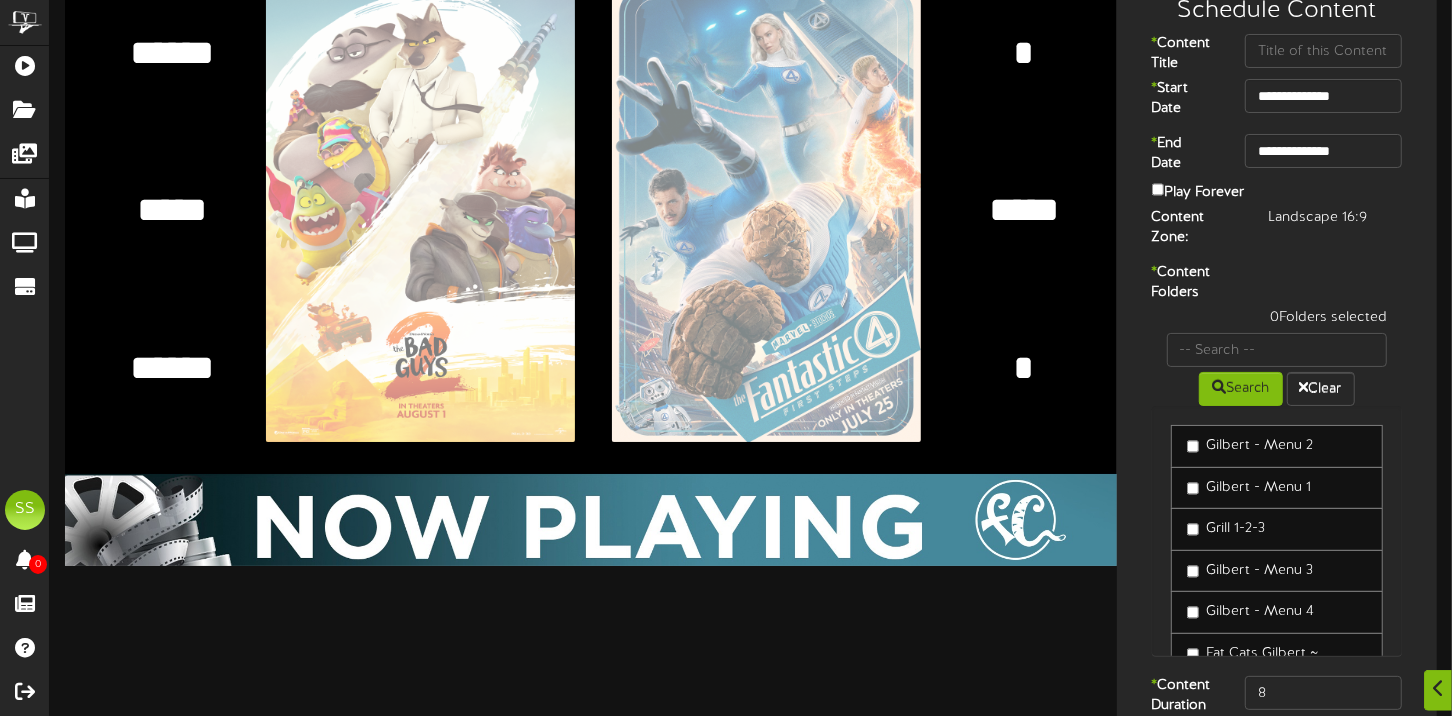 click on "******" at bounding box center [171, 52] 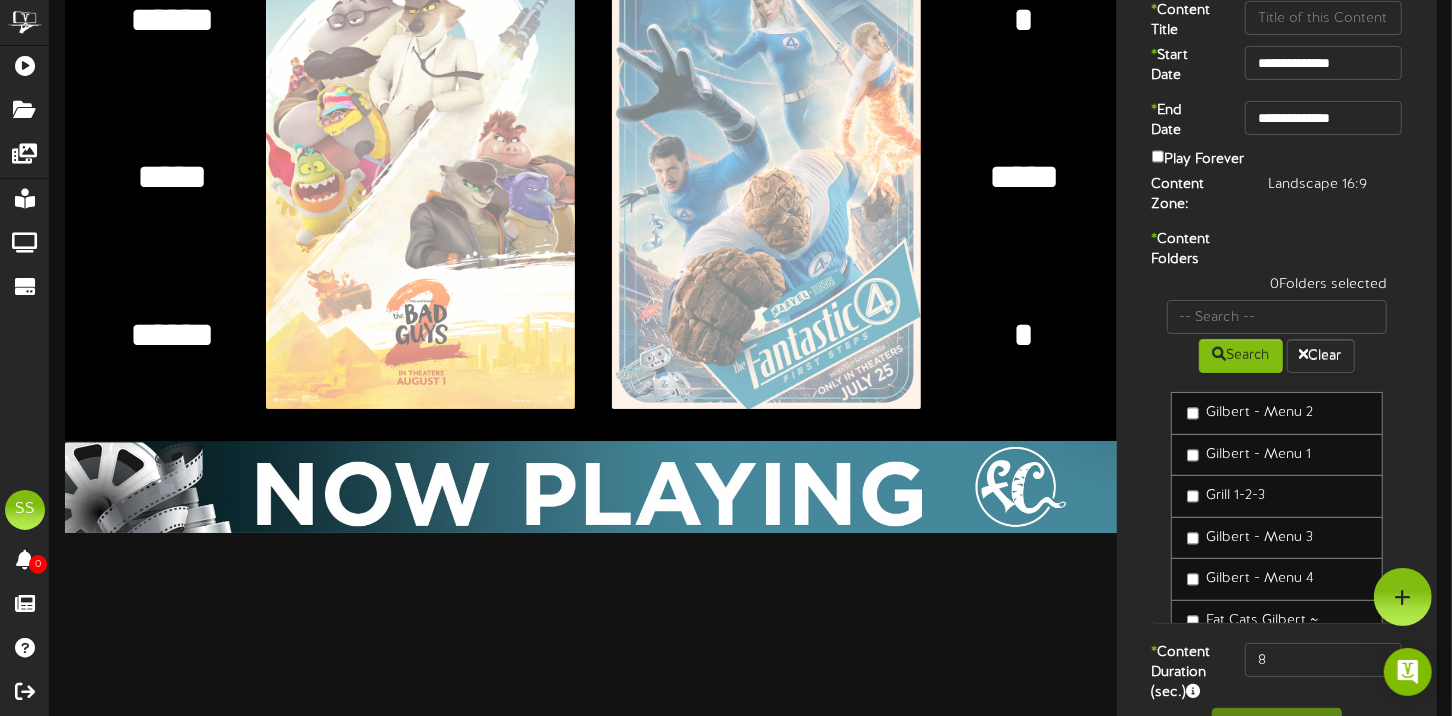 scroll, scrollTop: 89, scrollLeft: 0, axis: vertical 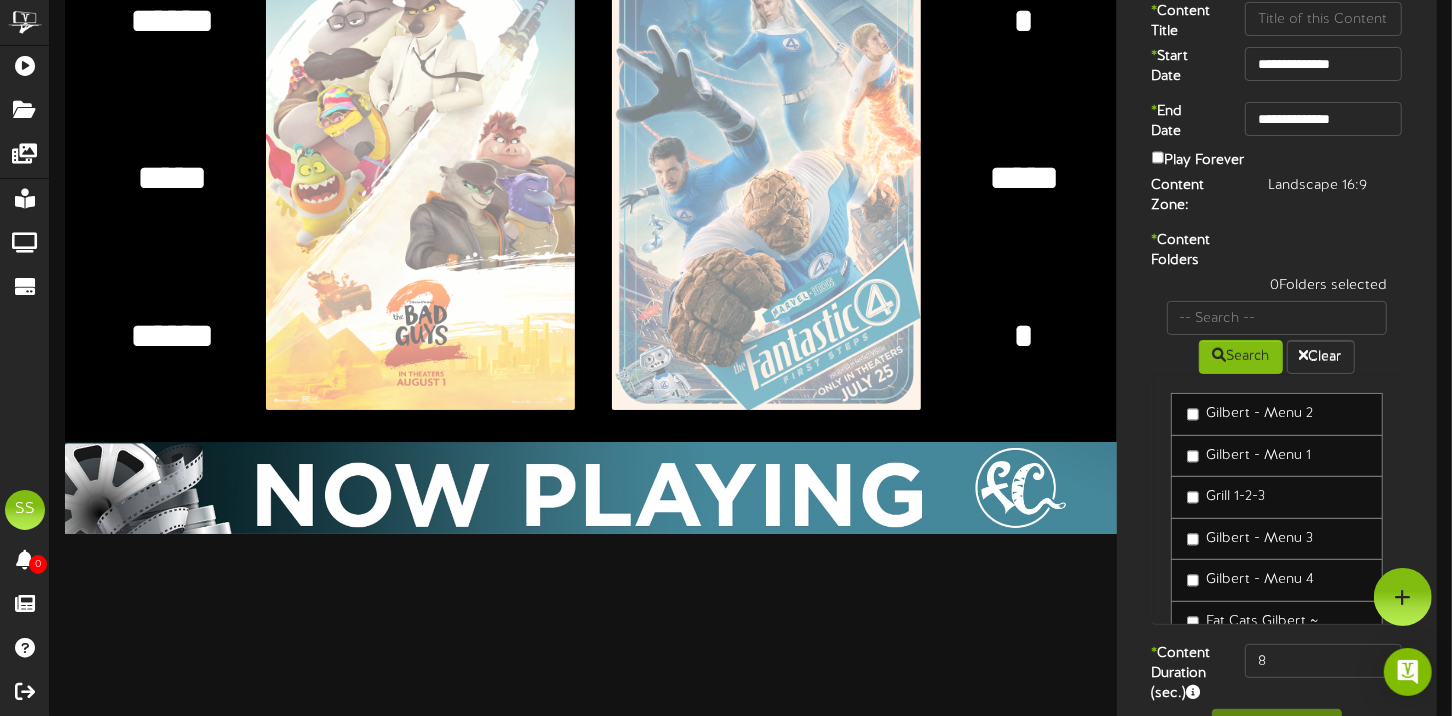 type on "******" 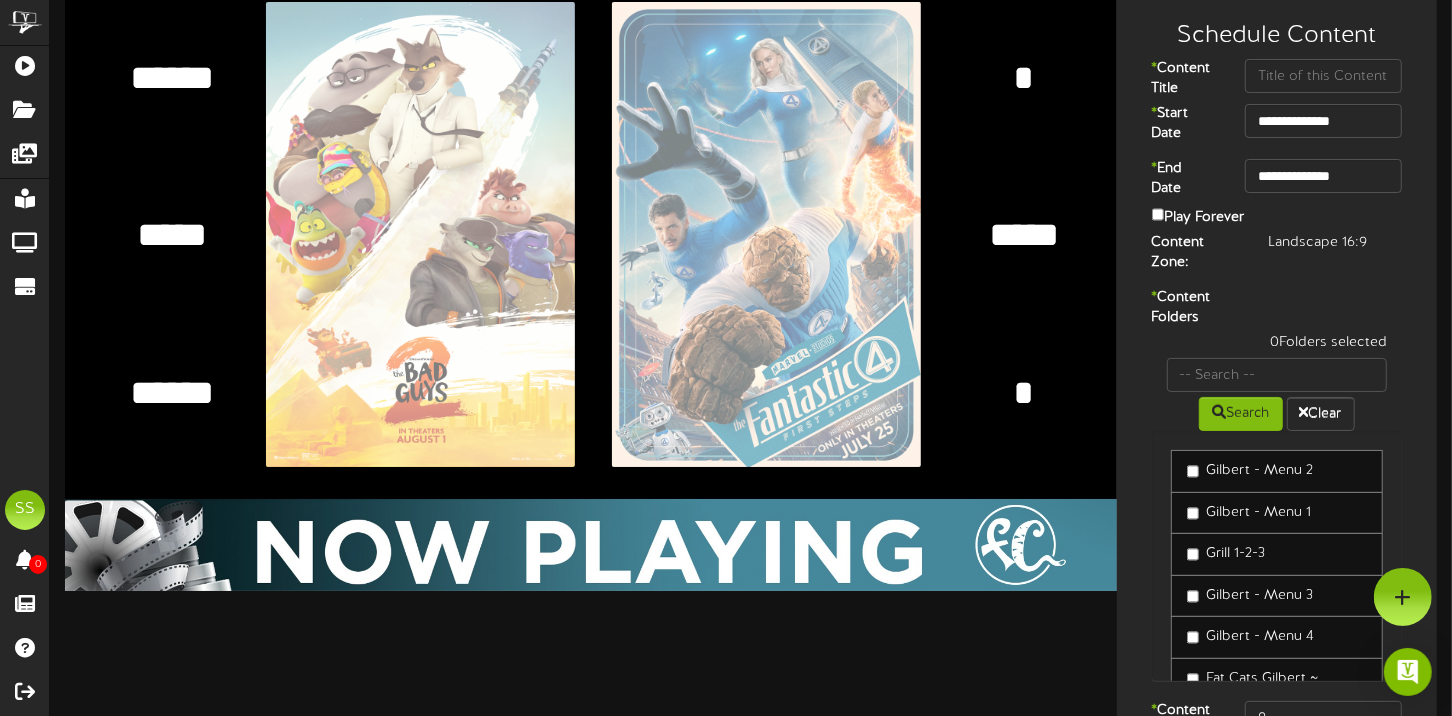scroll, scrollTop: 0, scrollLeft: 0, axis: both 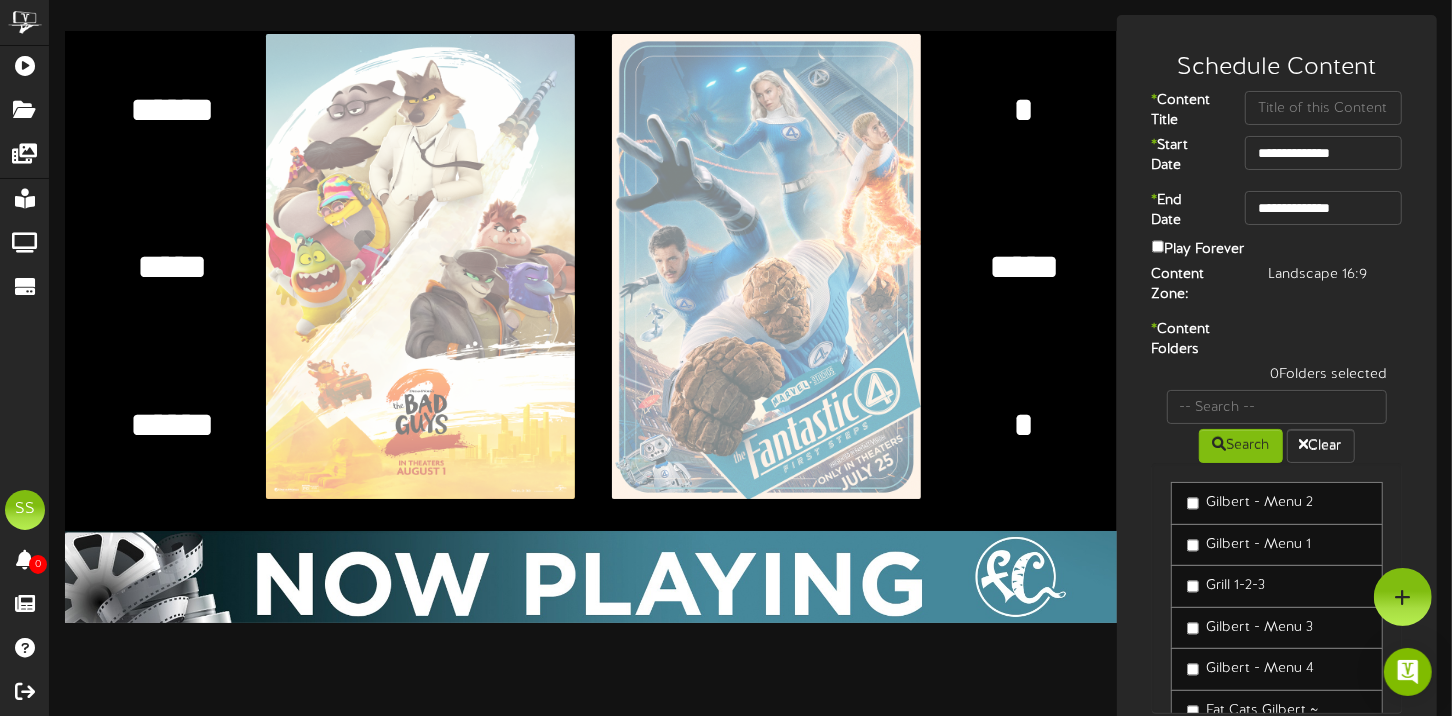 type on "*****" 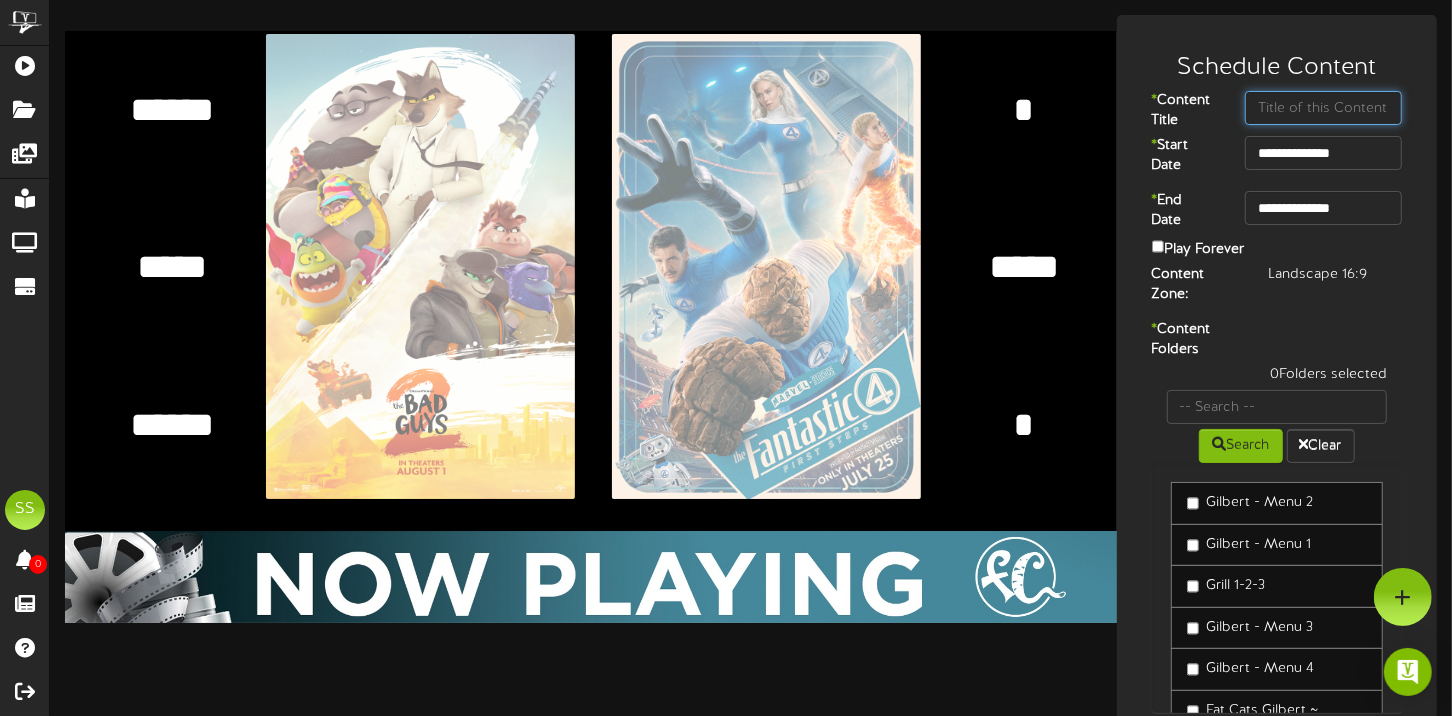 click at bounding box center [1323, 108] 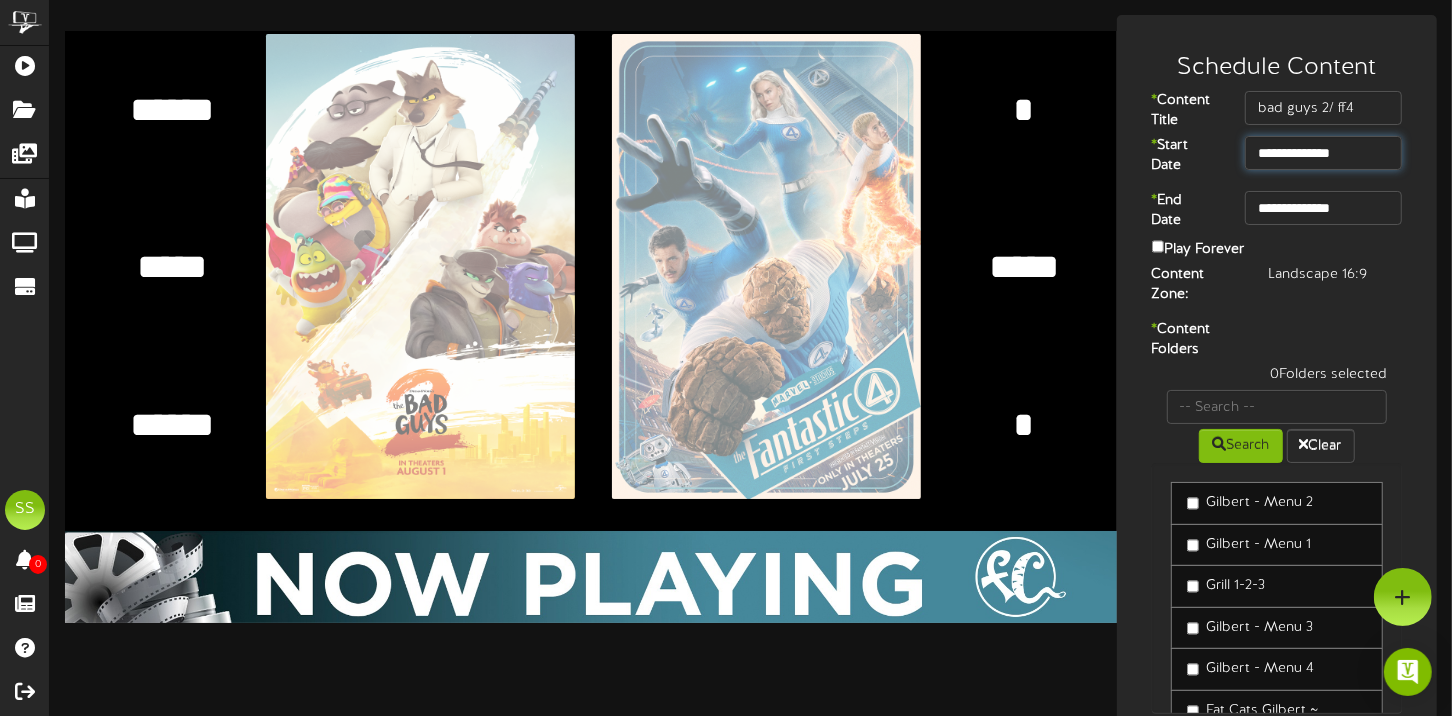 click on "**********" at bounding box center (1323, 153) 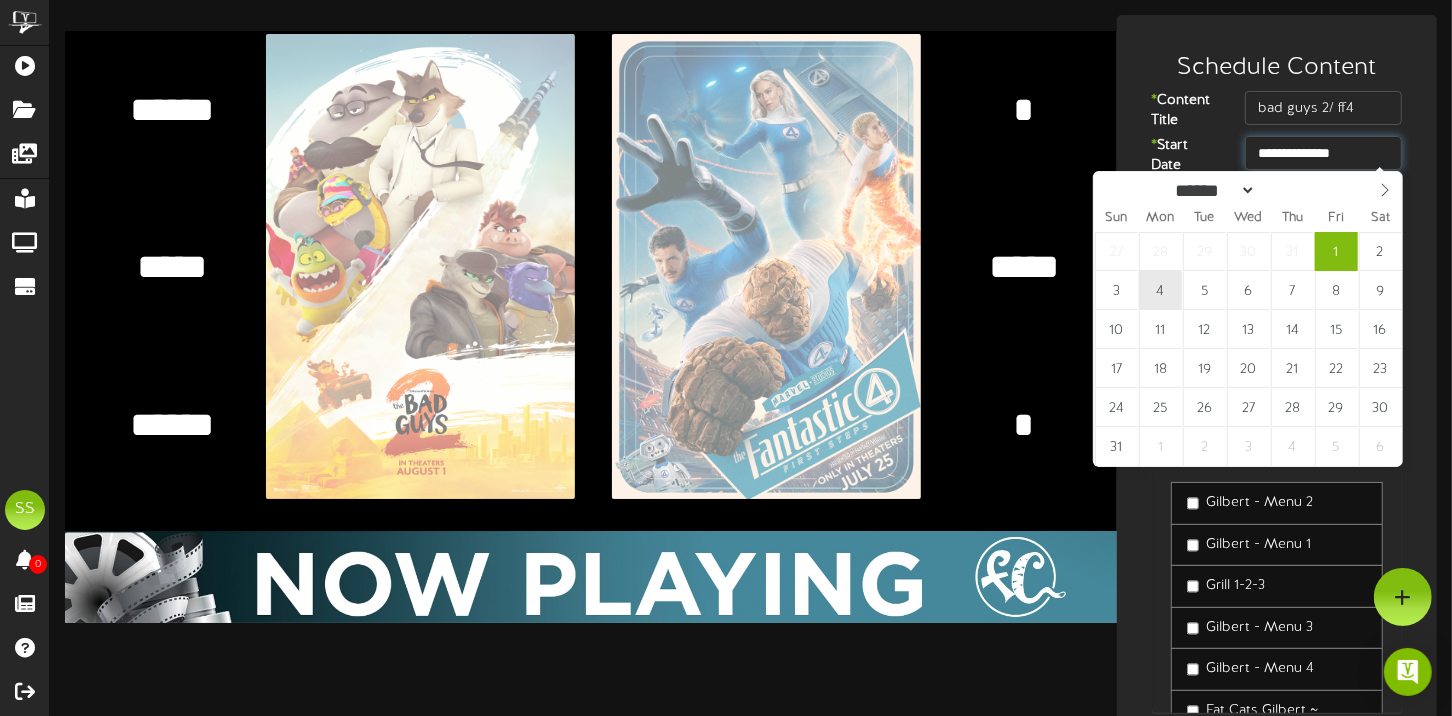 type on "**********" 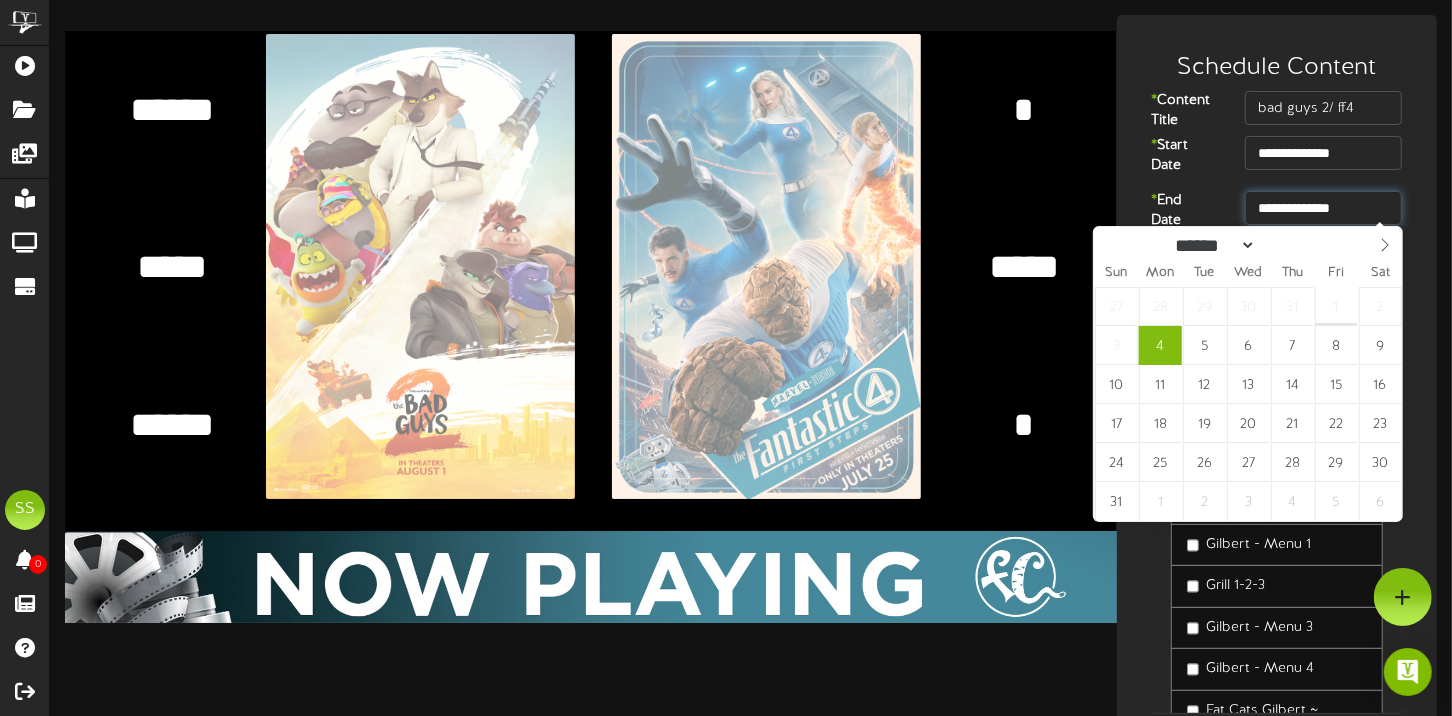 click on "**********" at bounding box center (1323, 208) 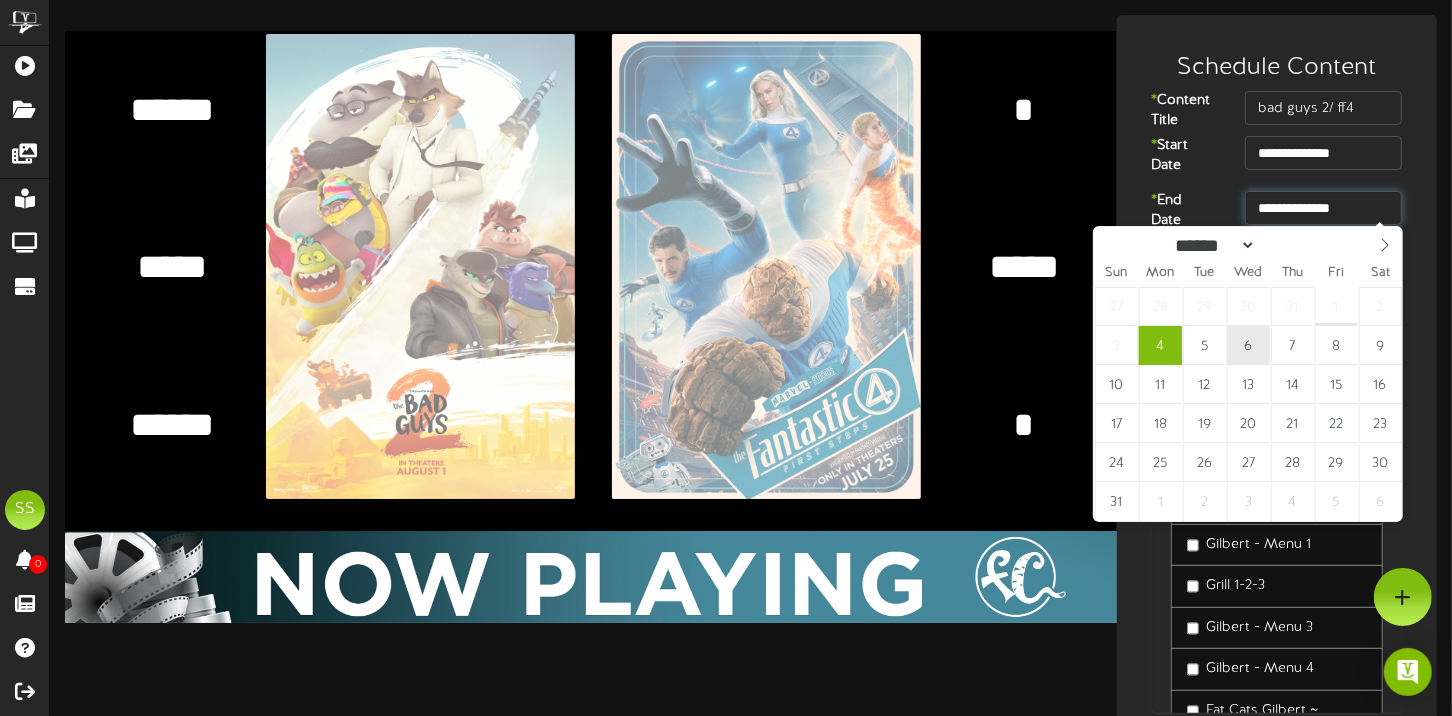 type on "**********" 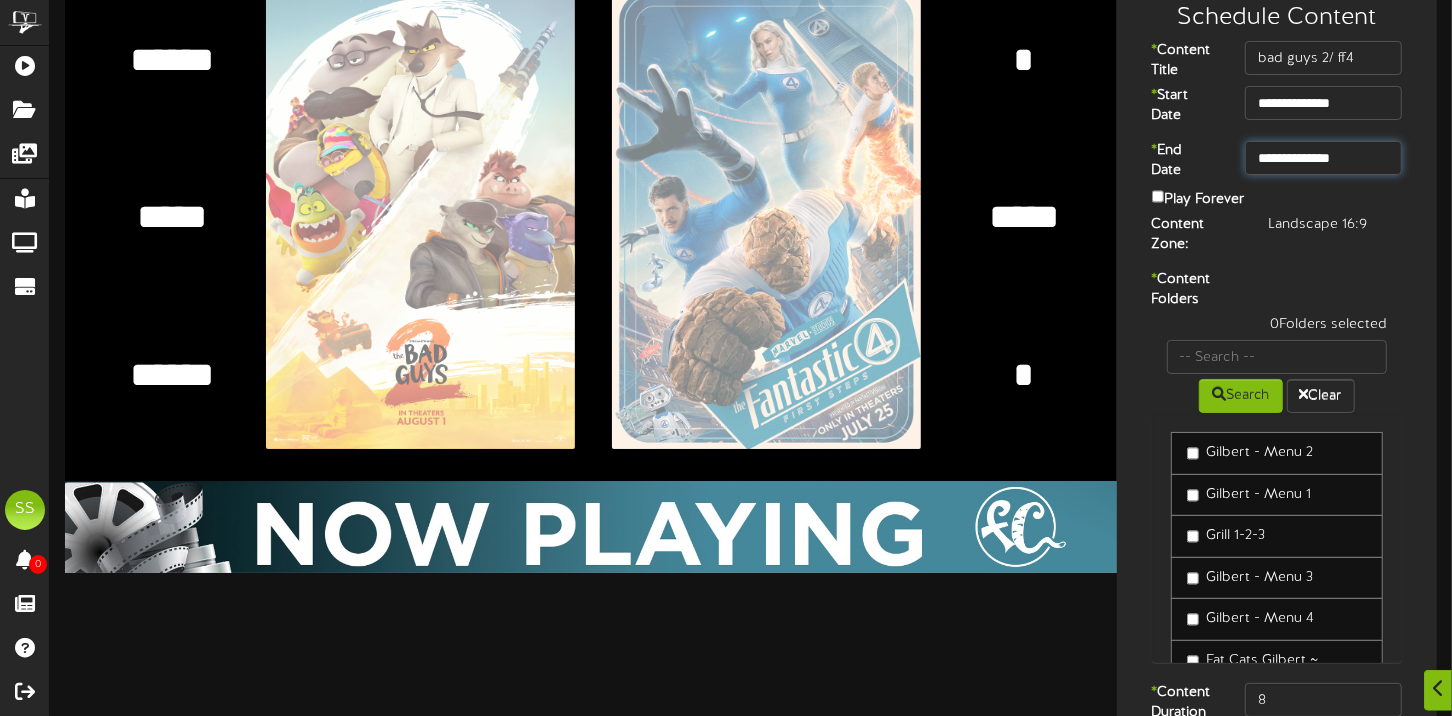 scroll, scrollTop: 133, scrollLeft: 0, axis: vertical 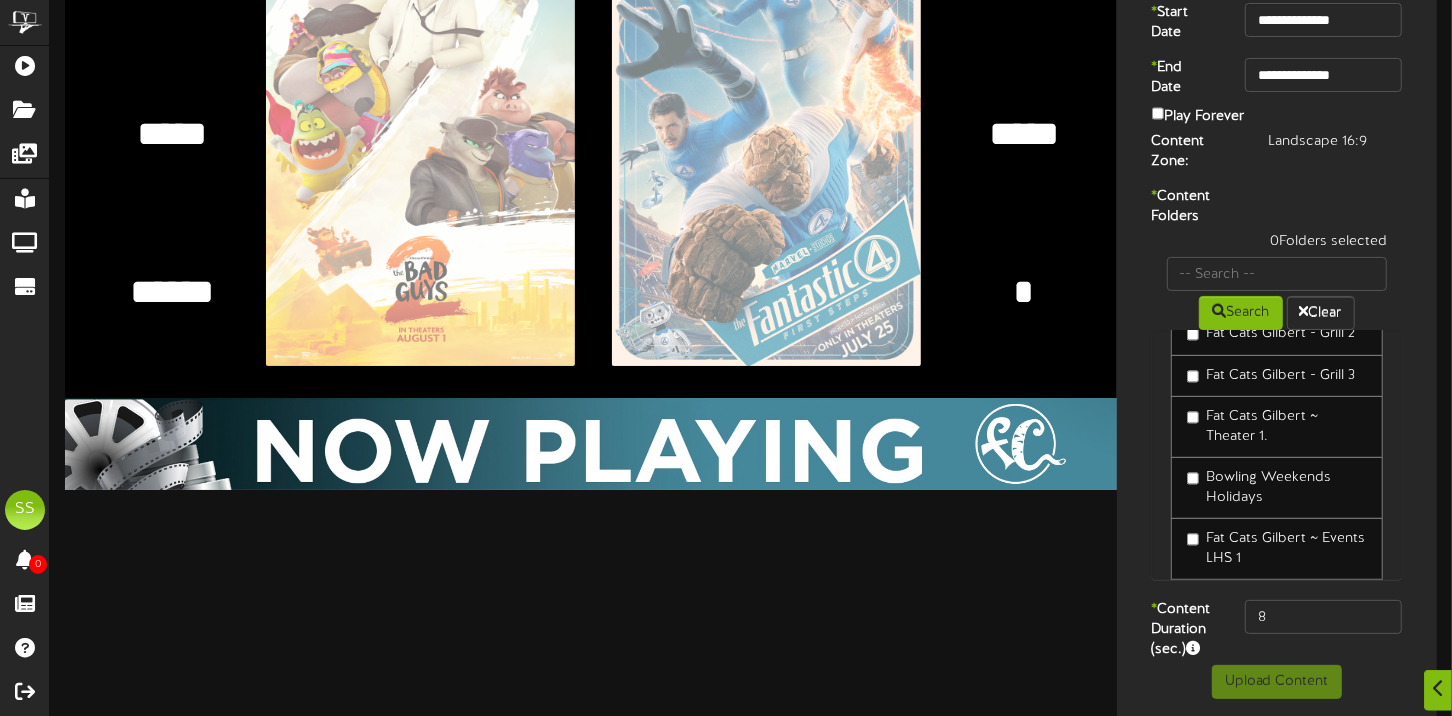 click on "Fat Cats Gilbert ~ Theater 1." at bounding box center [1277, 427] 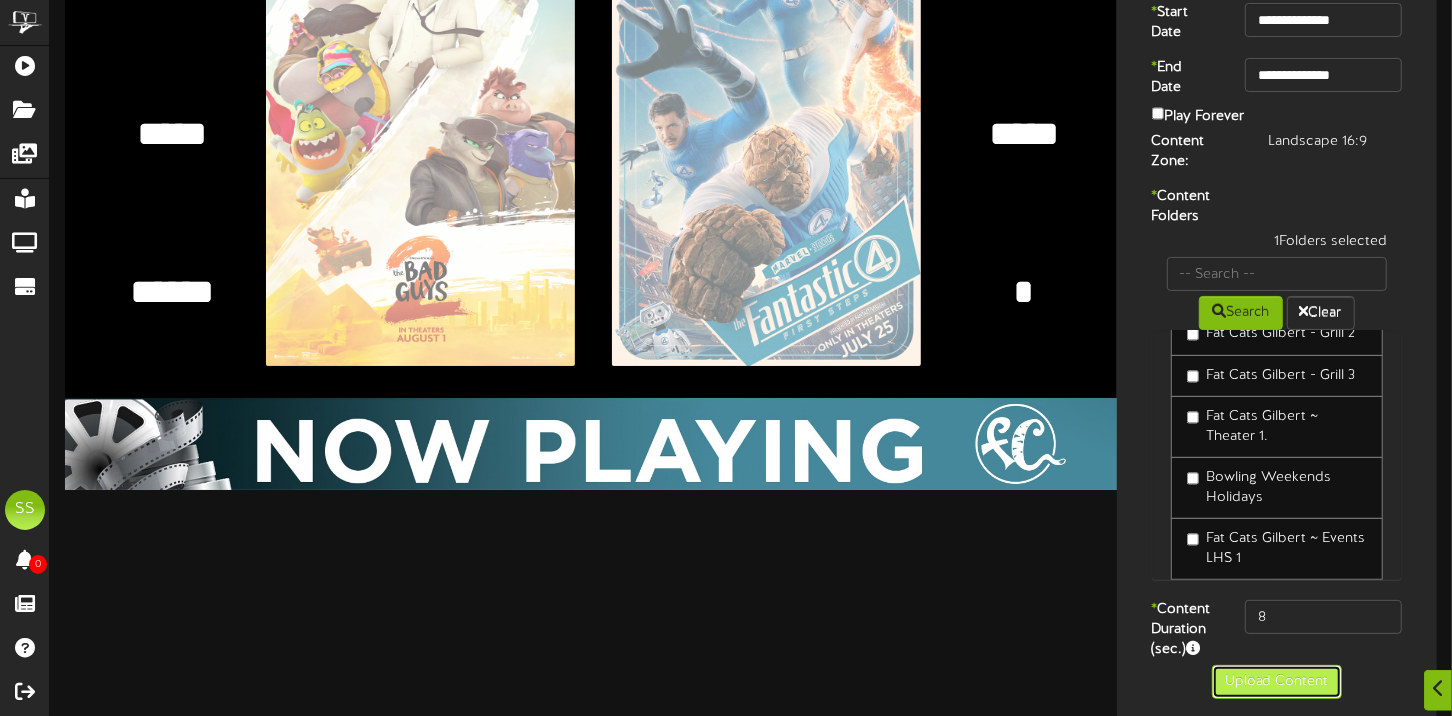 click on "Upload Content" at bounding box center [1277, 682] 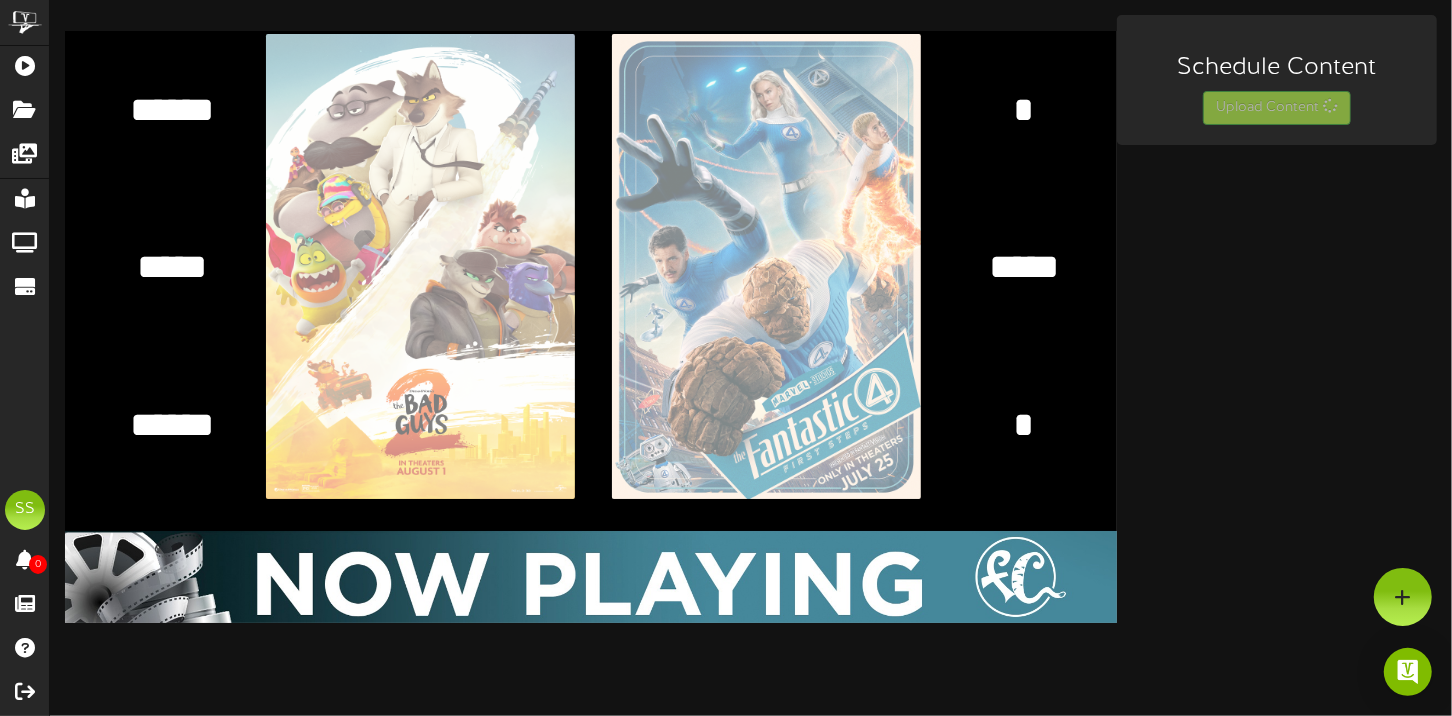 scroll, scrollTop: 0, scrollLeft: 0, axis: both 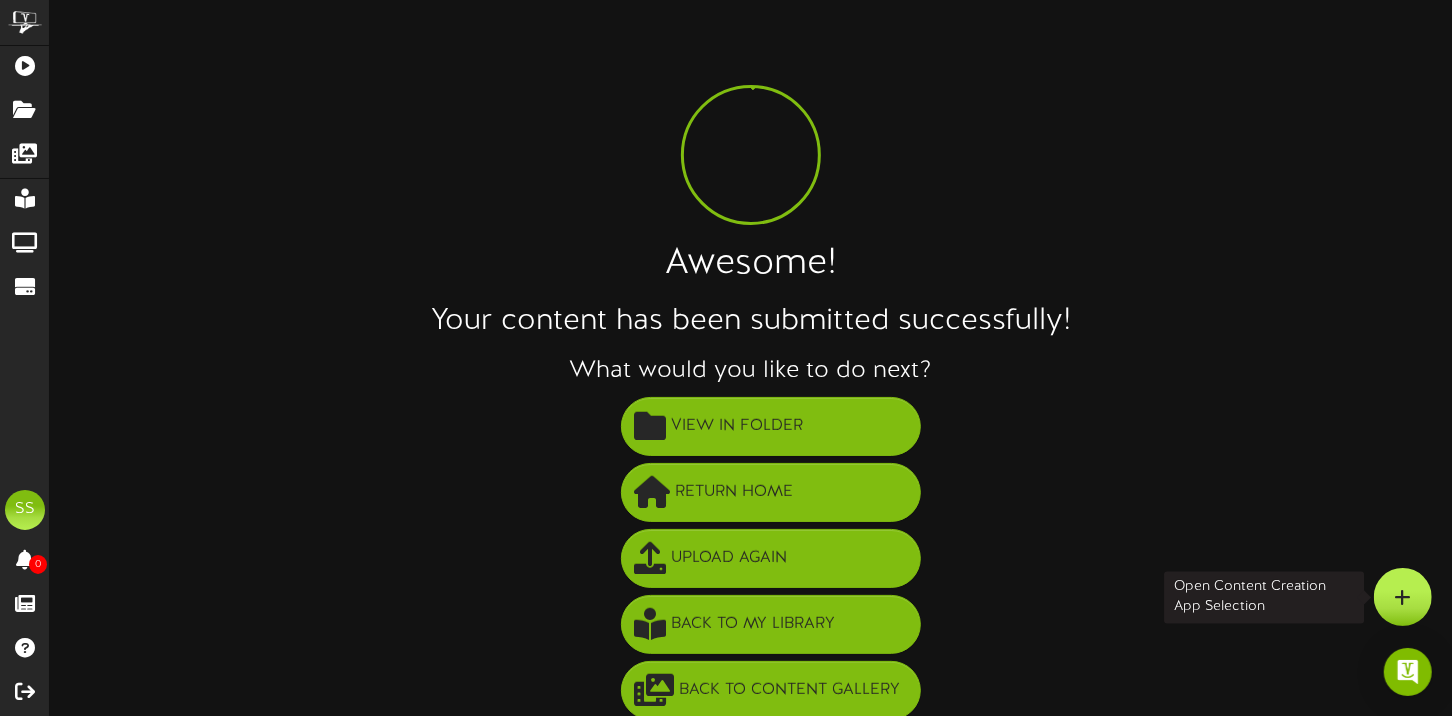 click at bounding box center [1403, 597] 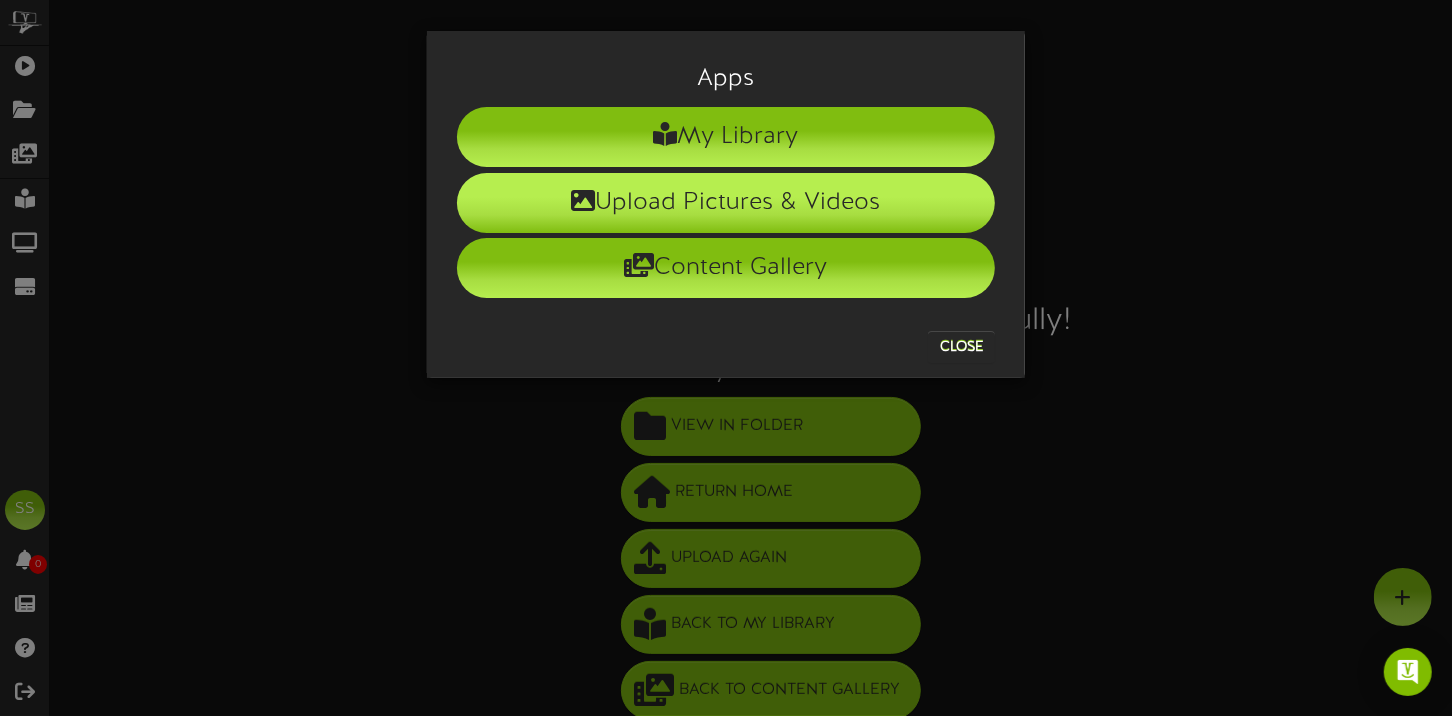 click on "Upload Pictures & Videos" at bounding box center (726, 203) 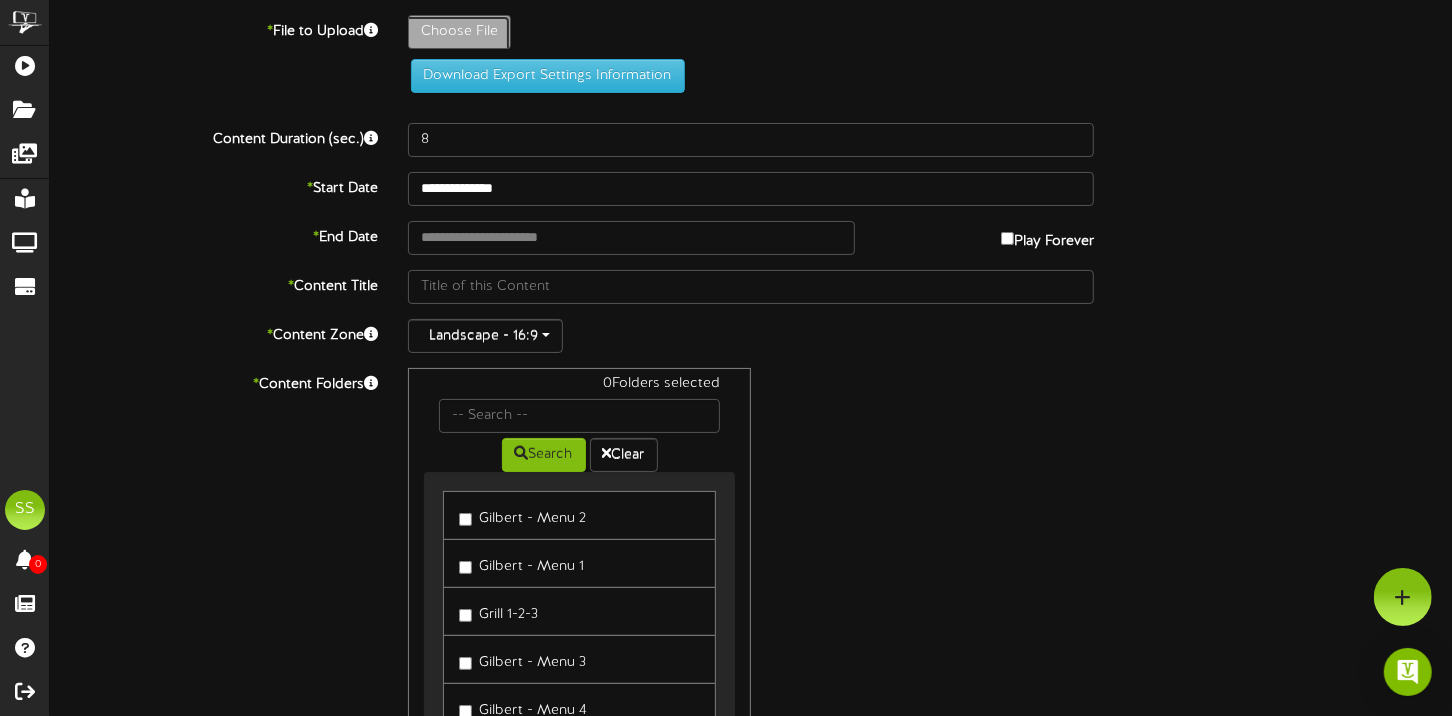 click on "Choose File" at bounding box center [-578, 87] 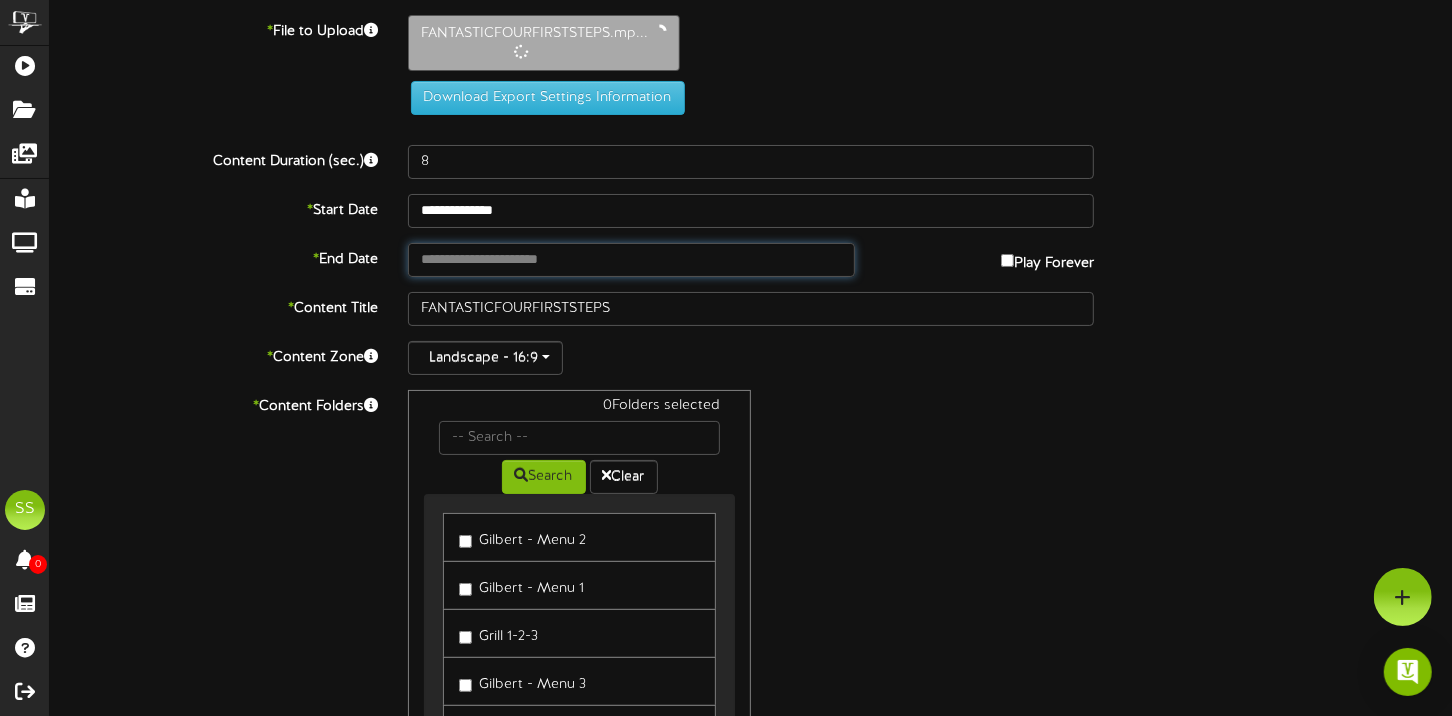 click at bounding box center (631, 260) 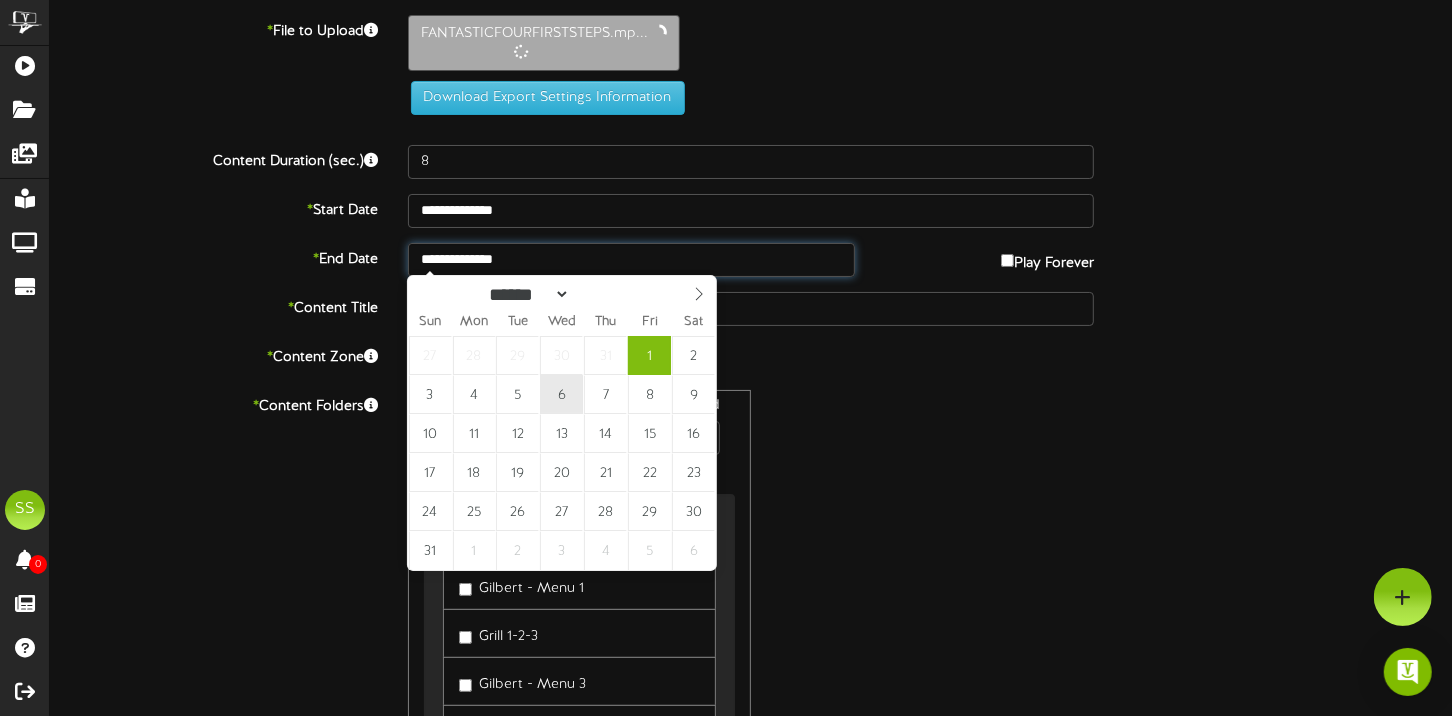 type on "**********" 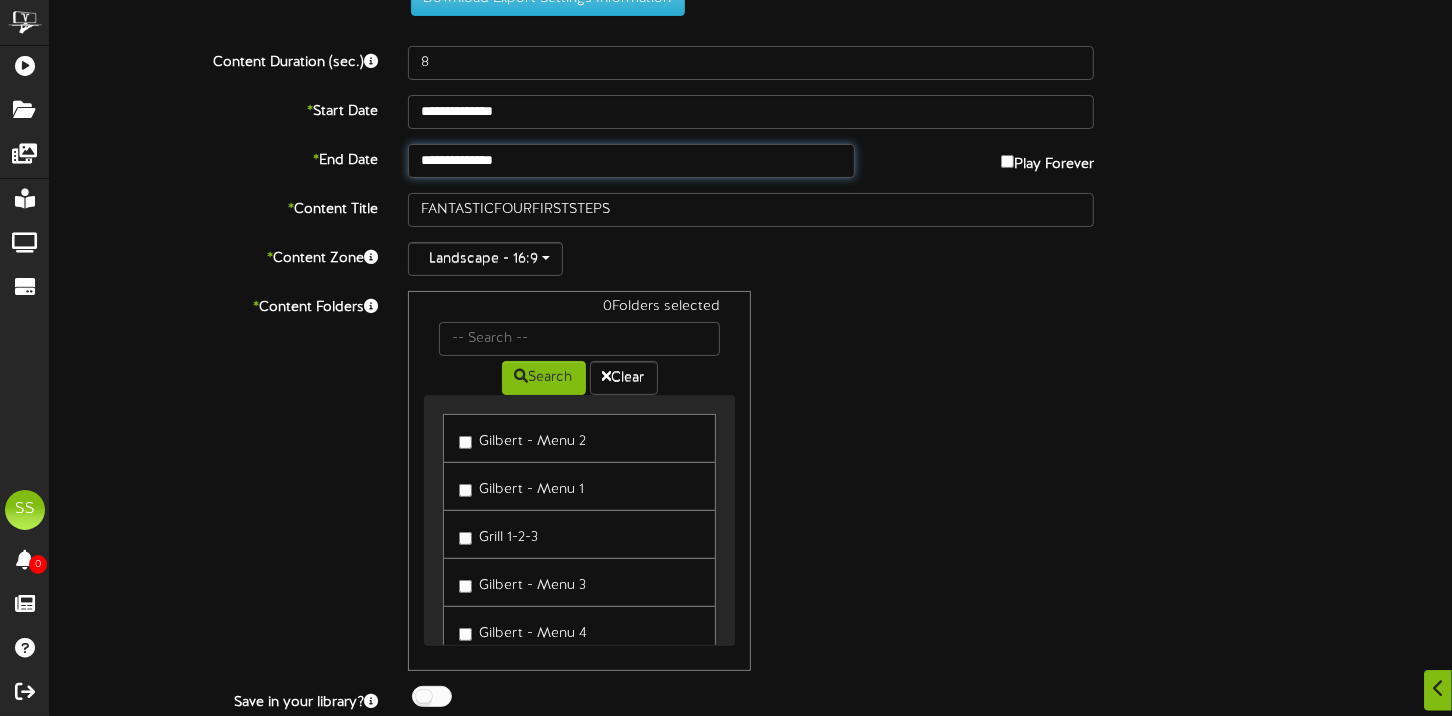 scroll, scrollTop: 155, scrollLeft: 0, axis: vertical 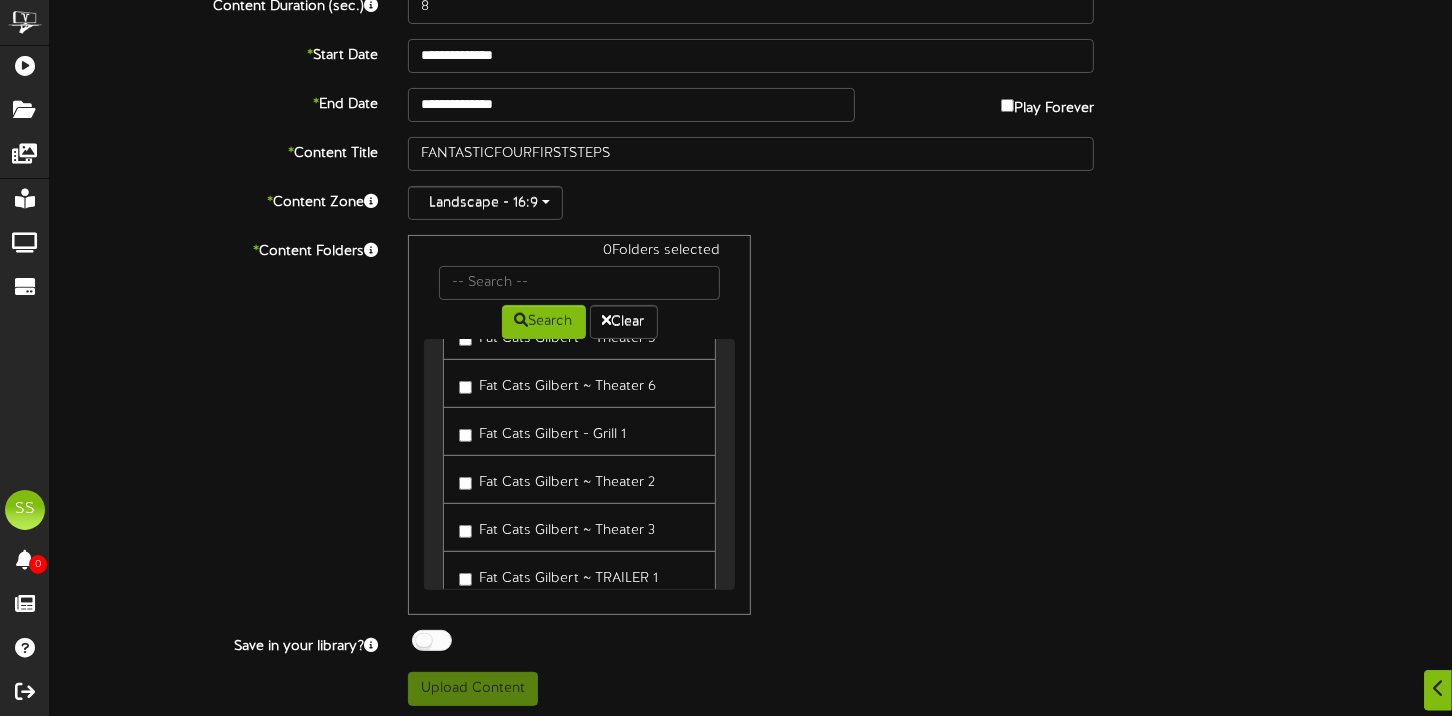 click on "Fat Cats Gilbert ~ Theater 3" at bounding box center (557, 527) 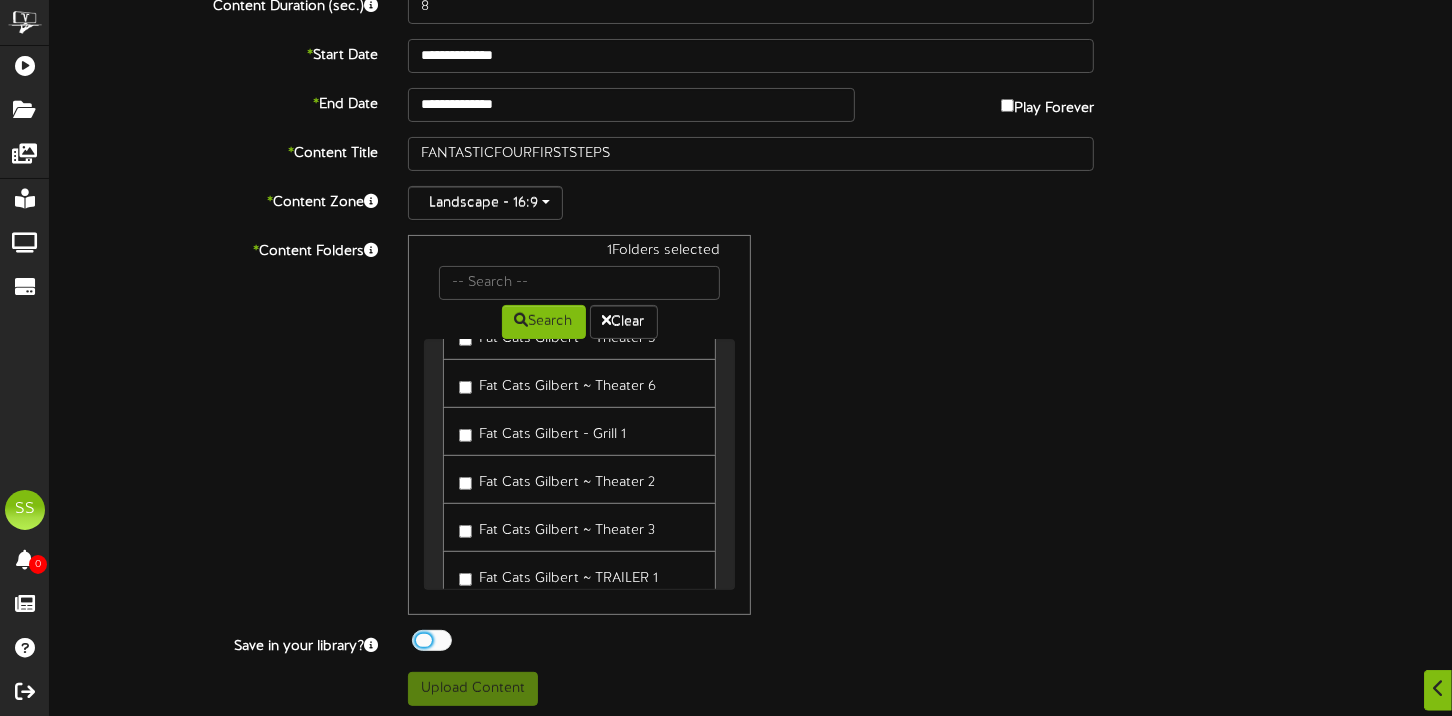click at bounding box center [432, 640] 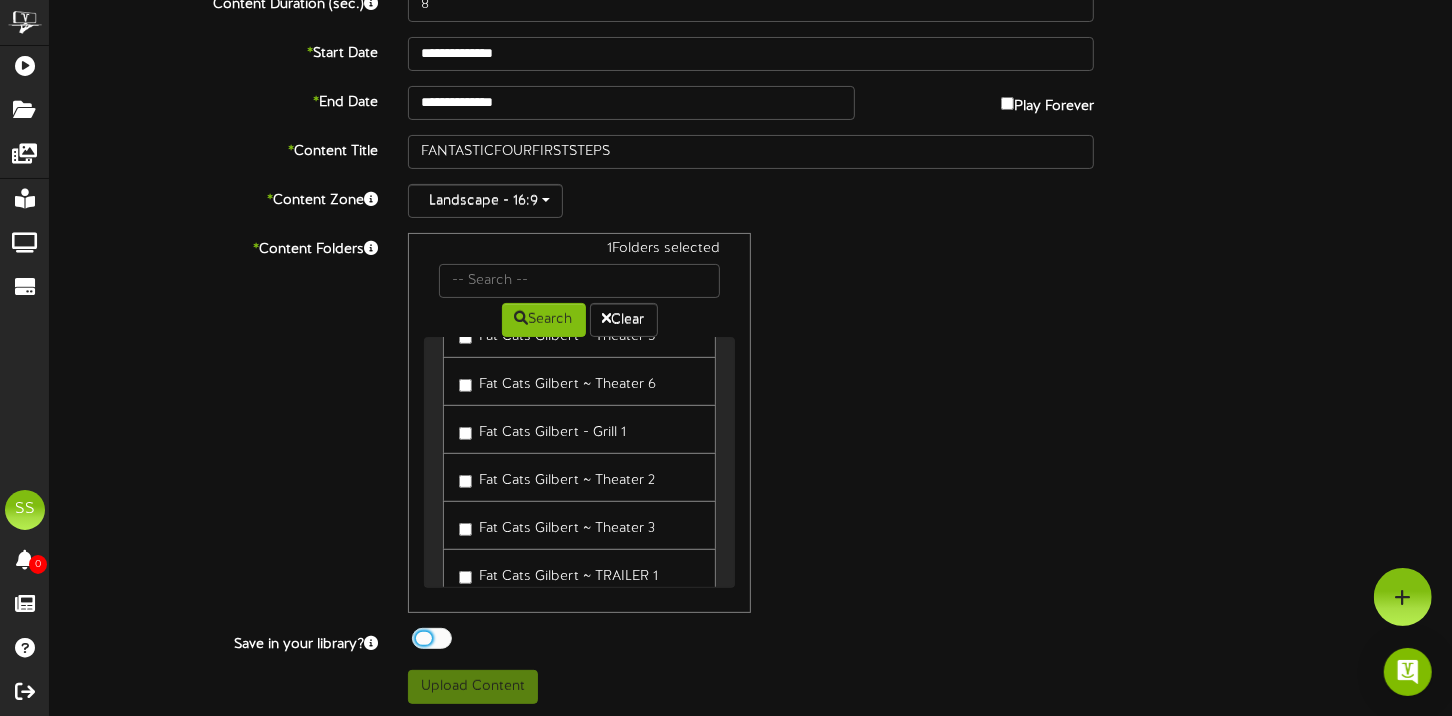 scroll, scrollTop: 154, scrollLeft: 0, axis: vertical 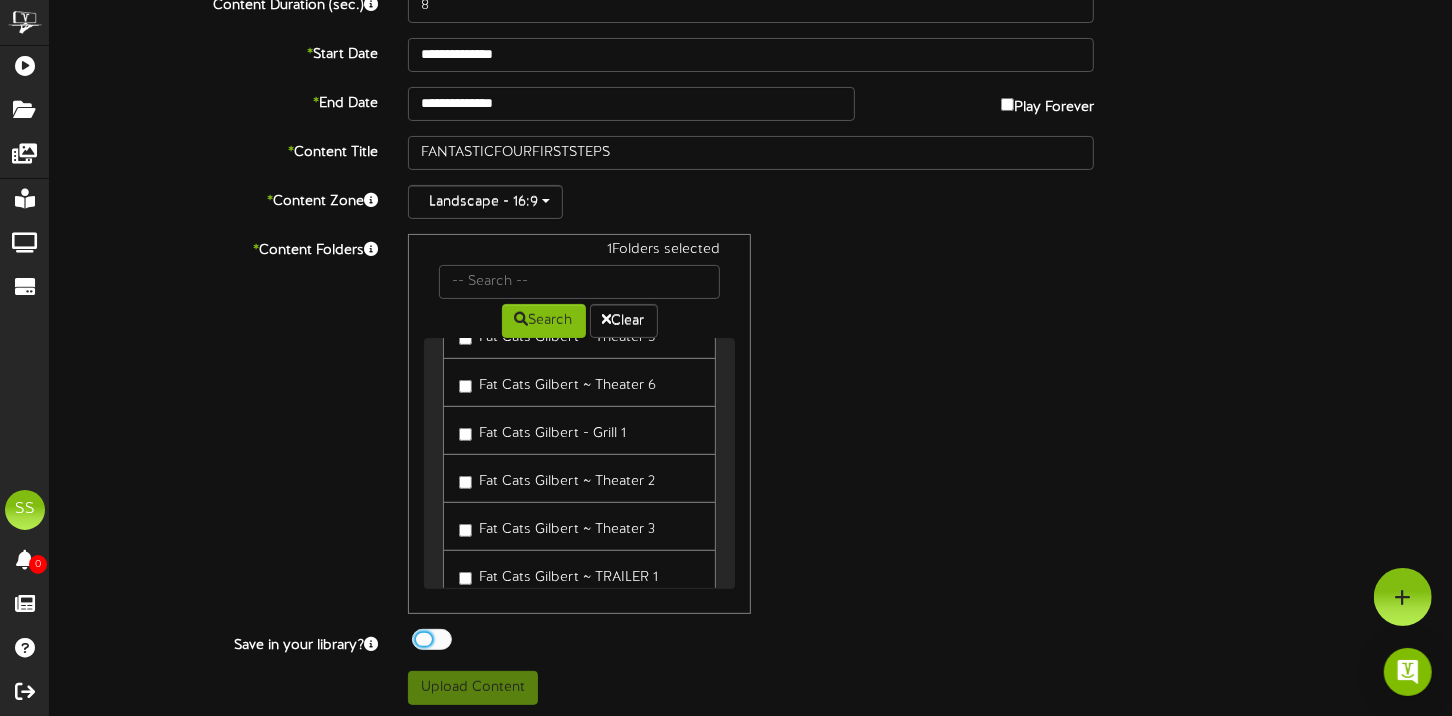 type on "94" 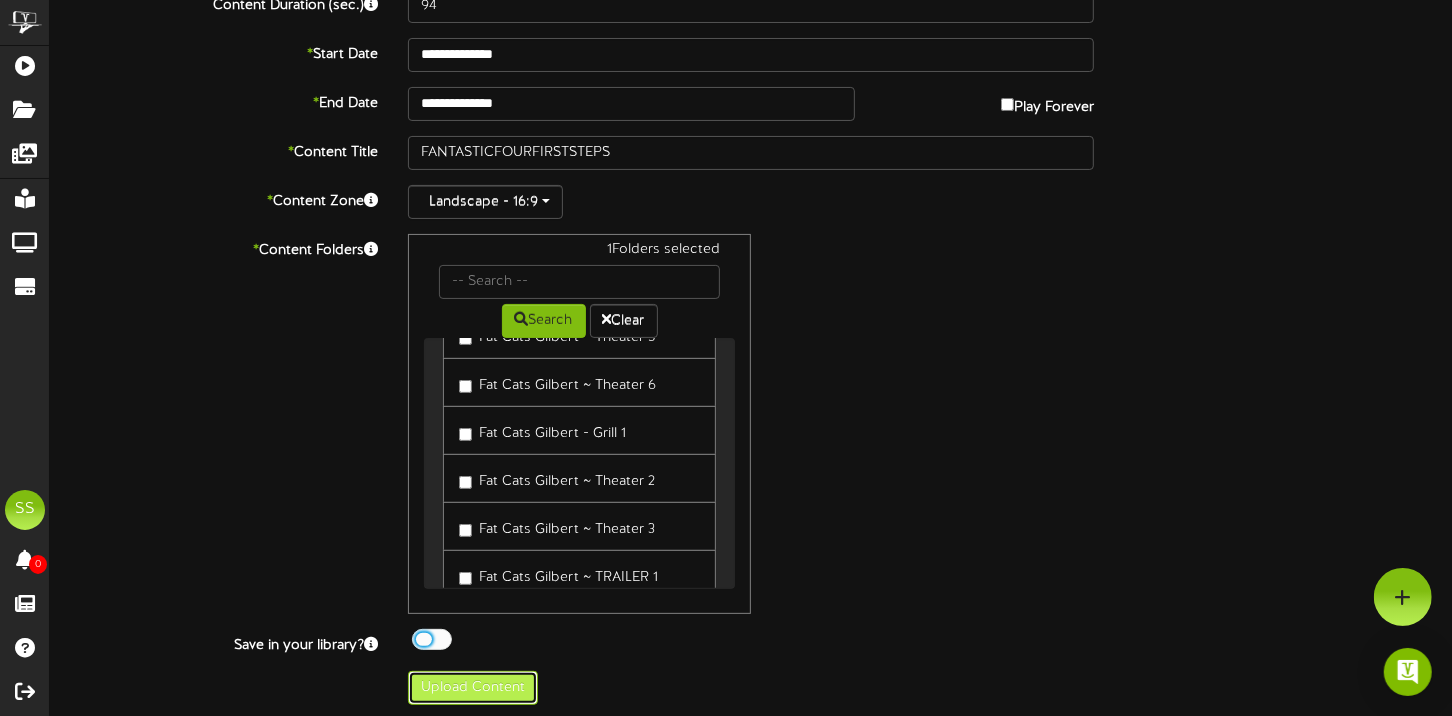 click on "Upload Content" at bounding box center [473, 688] 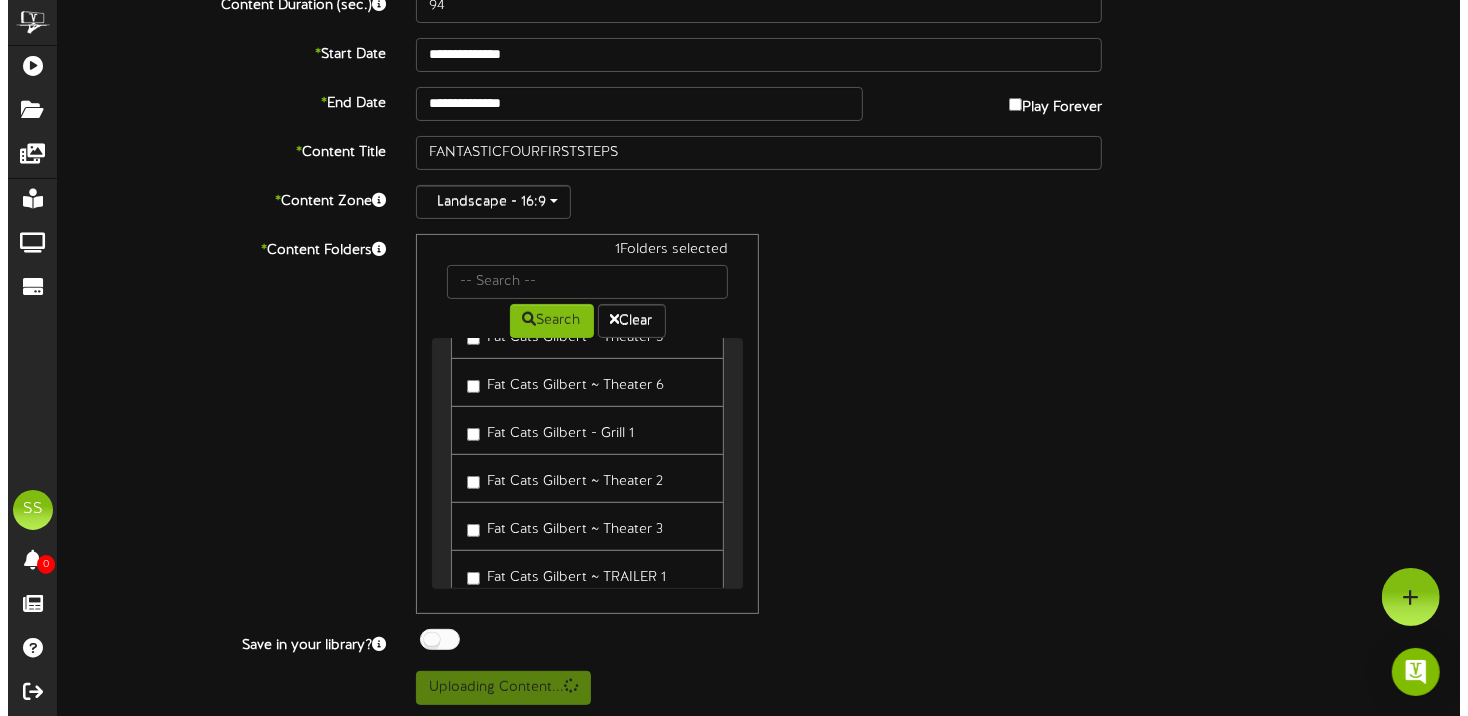 scroll, scrollTop: 0, scrollLeft: 0, axis: both 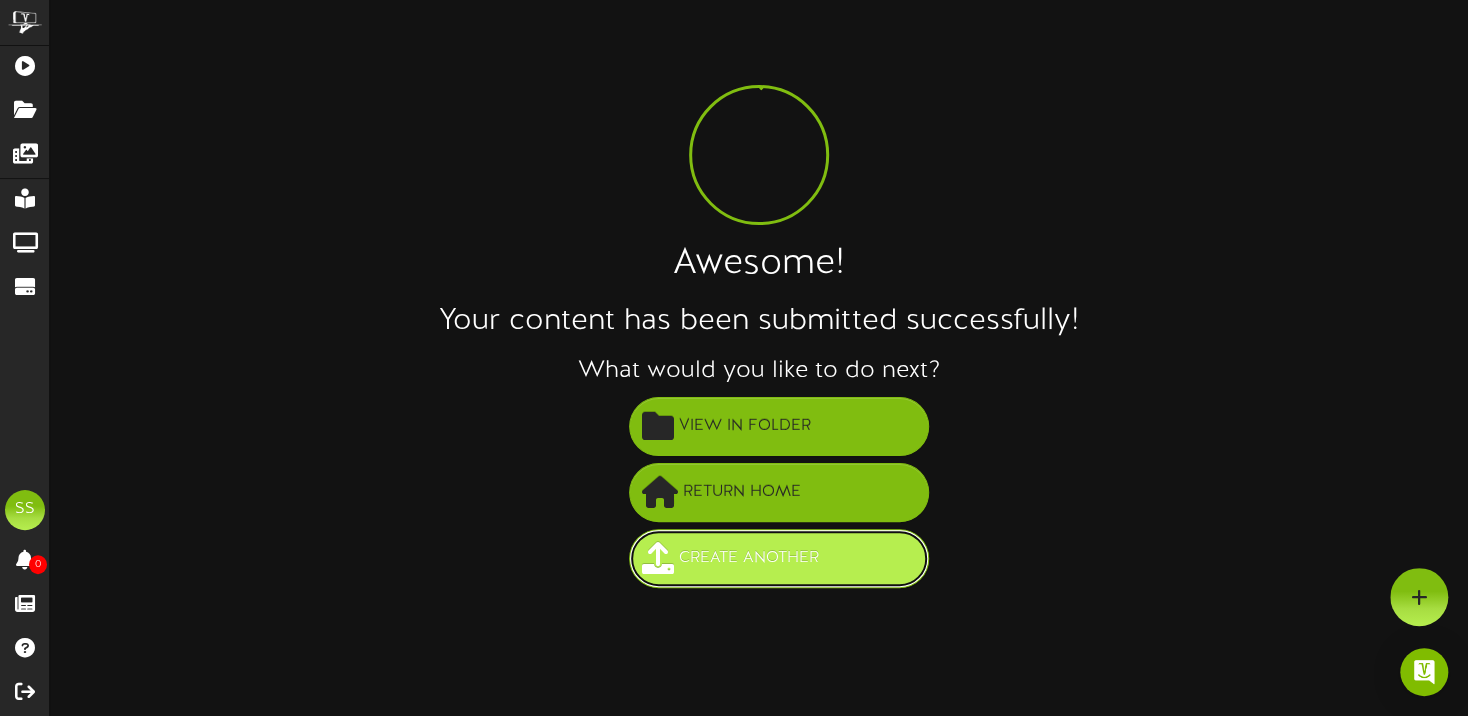 click on "Create Another" at bounding box center (749, 558) 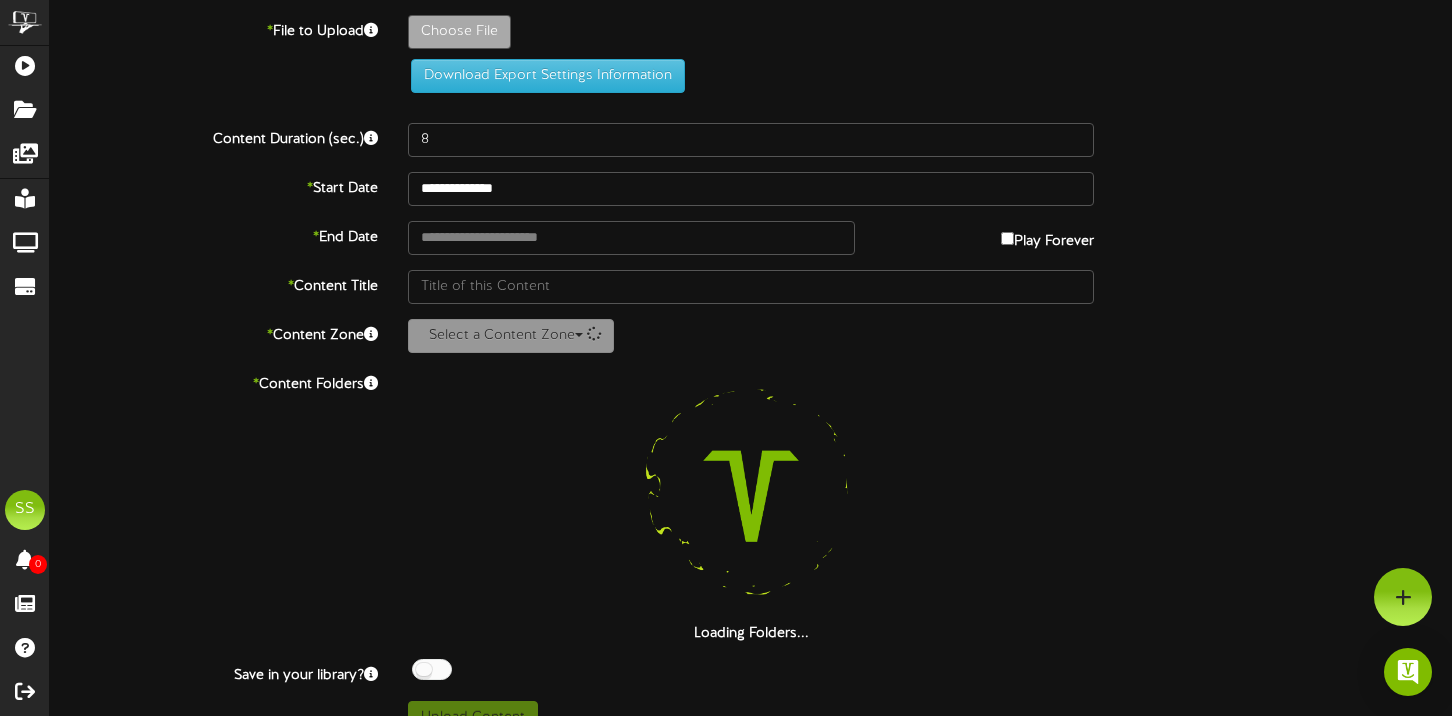 scroll, scrollTop: 0, scrollLeft: 0, axis: both 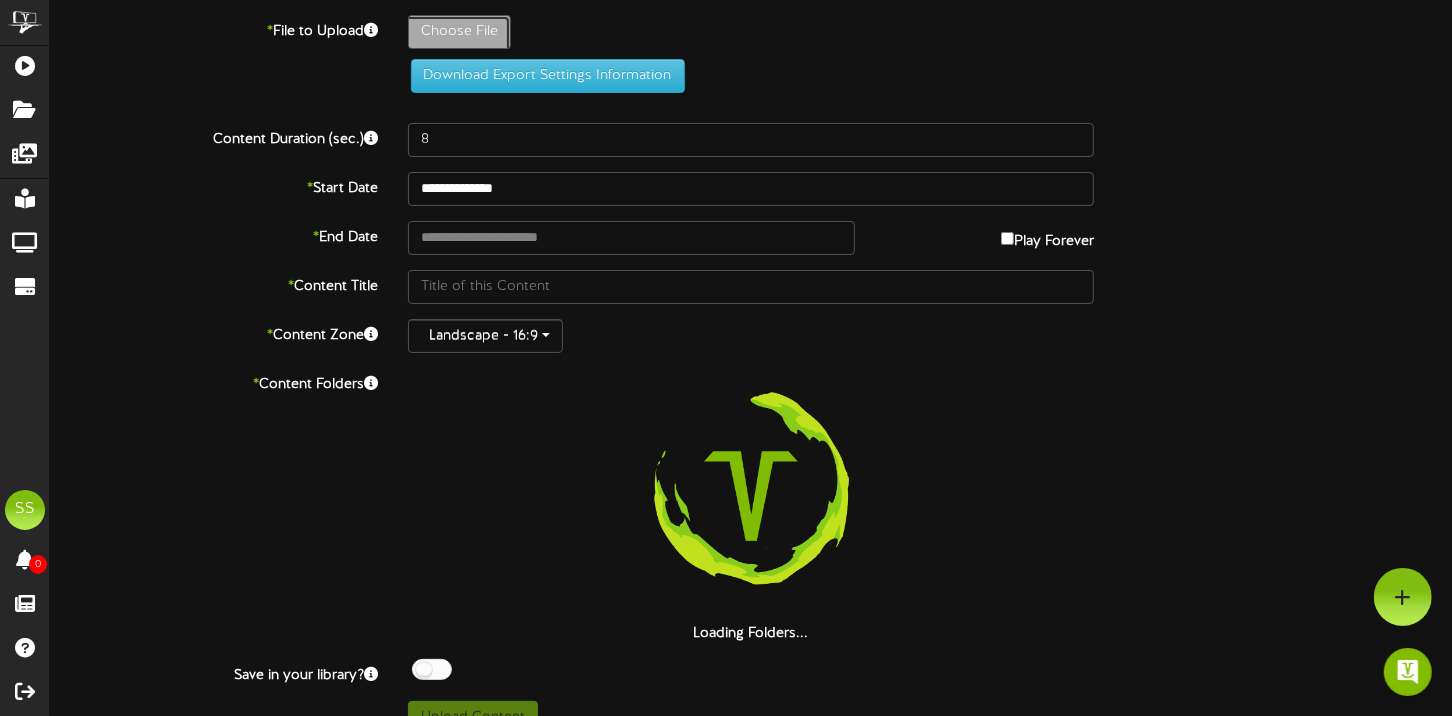 click on "Choose File" at bounding box center [-578, 87] 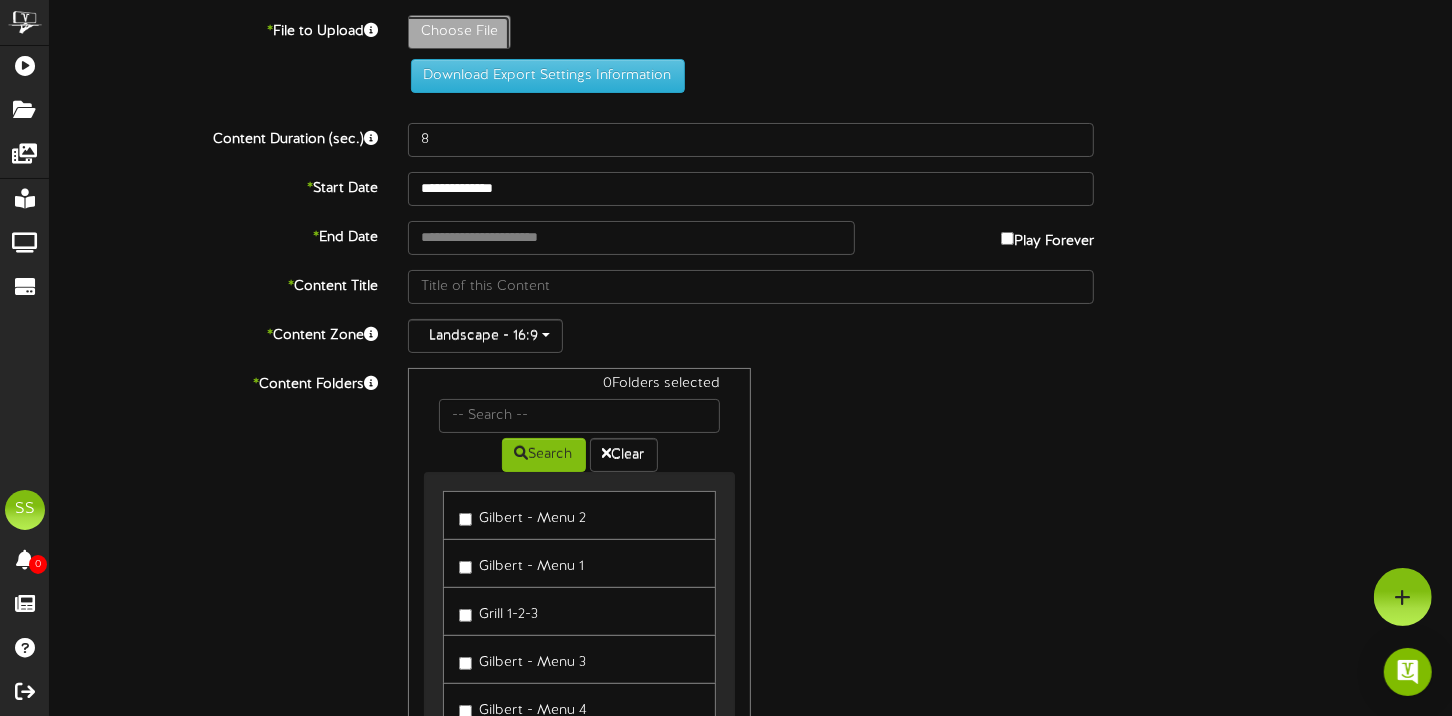 type on "**********" 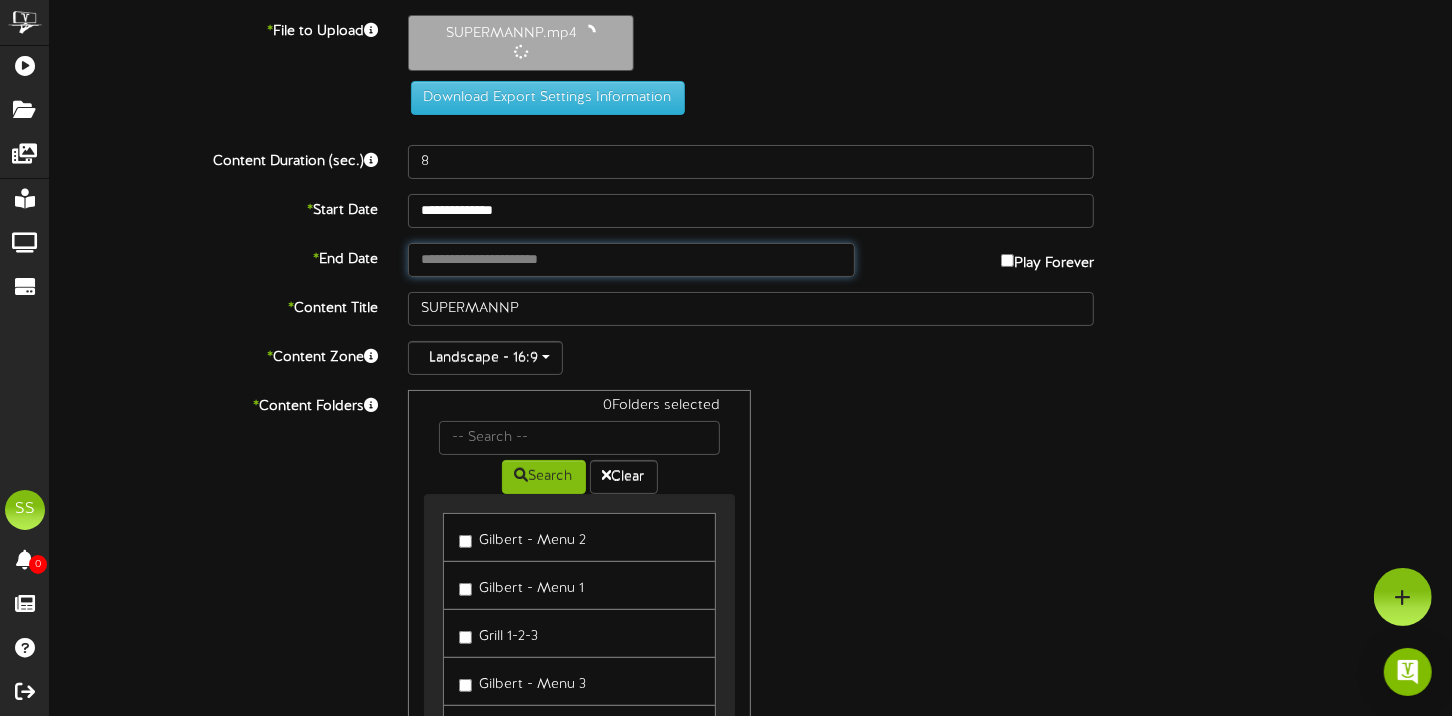 click at bounding box center (631, 260) 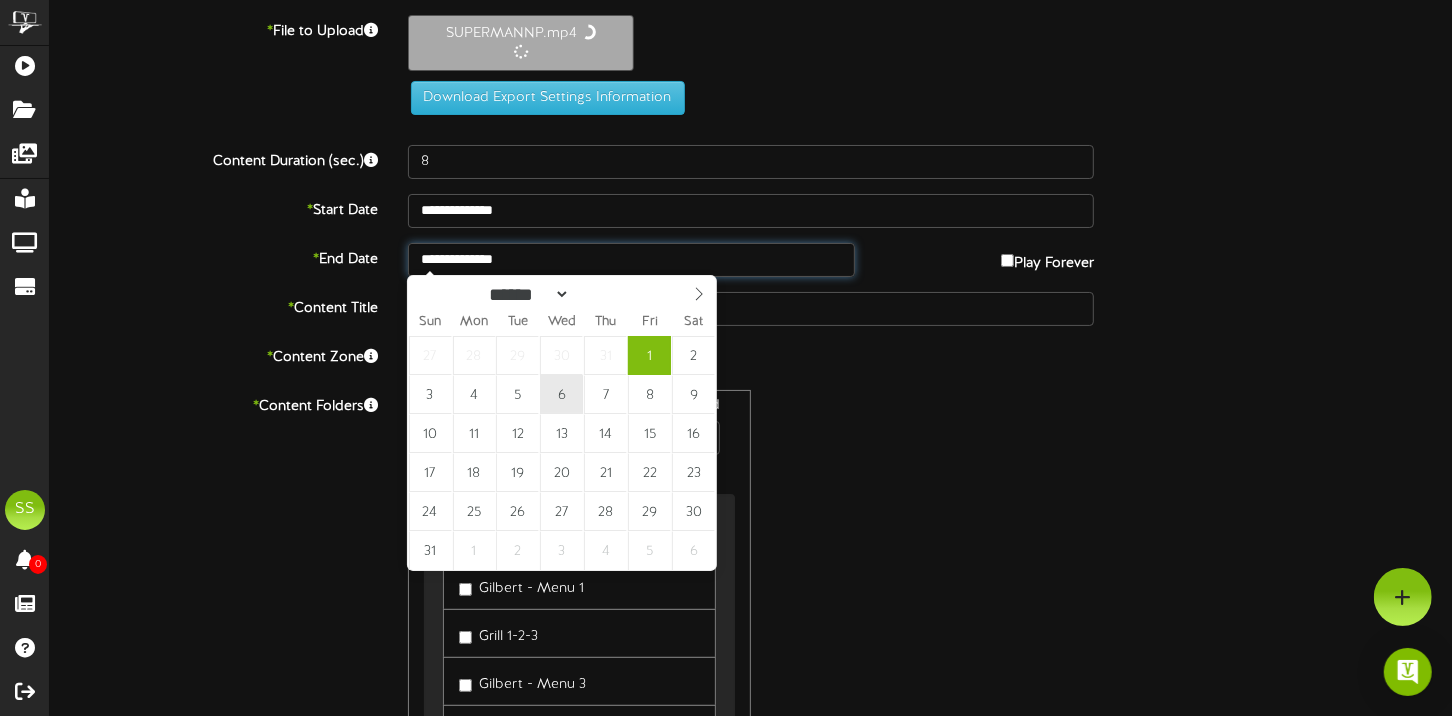 type on "**********" 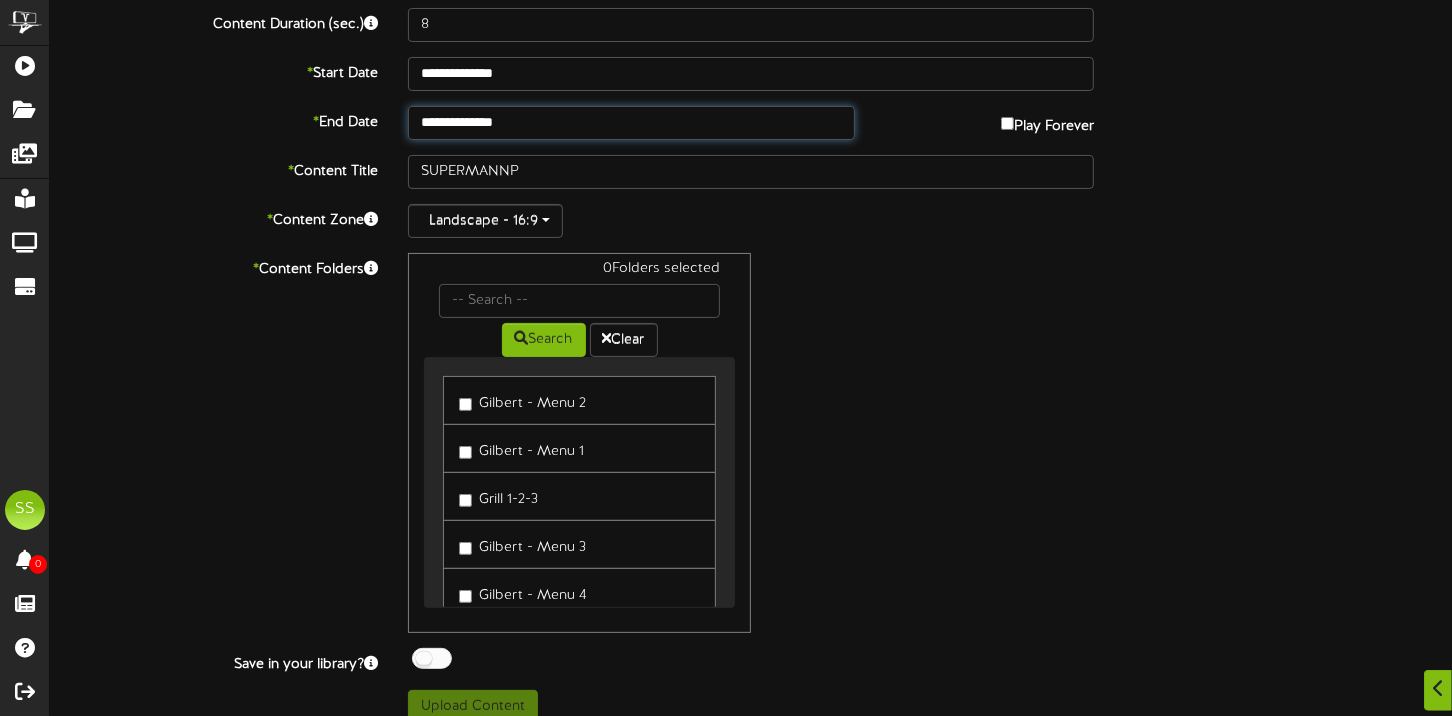 scroll, scrollTop: 155, scrollLeft: 0, axis: vertical 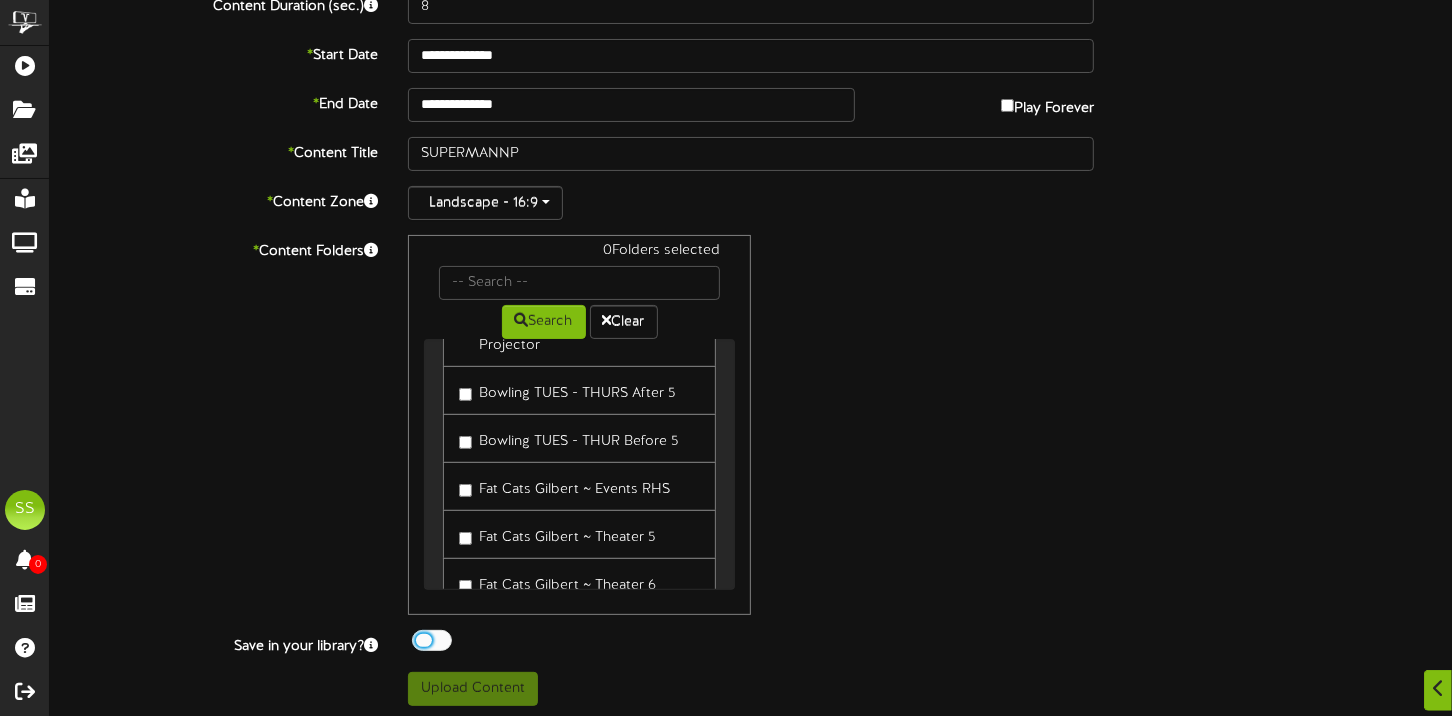 click at bounding box center (427, 640) 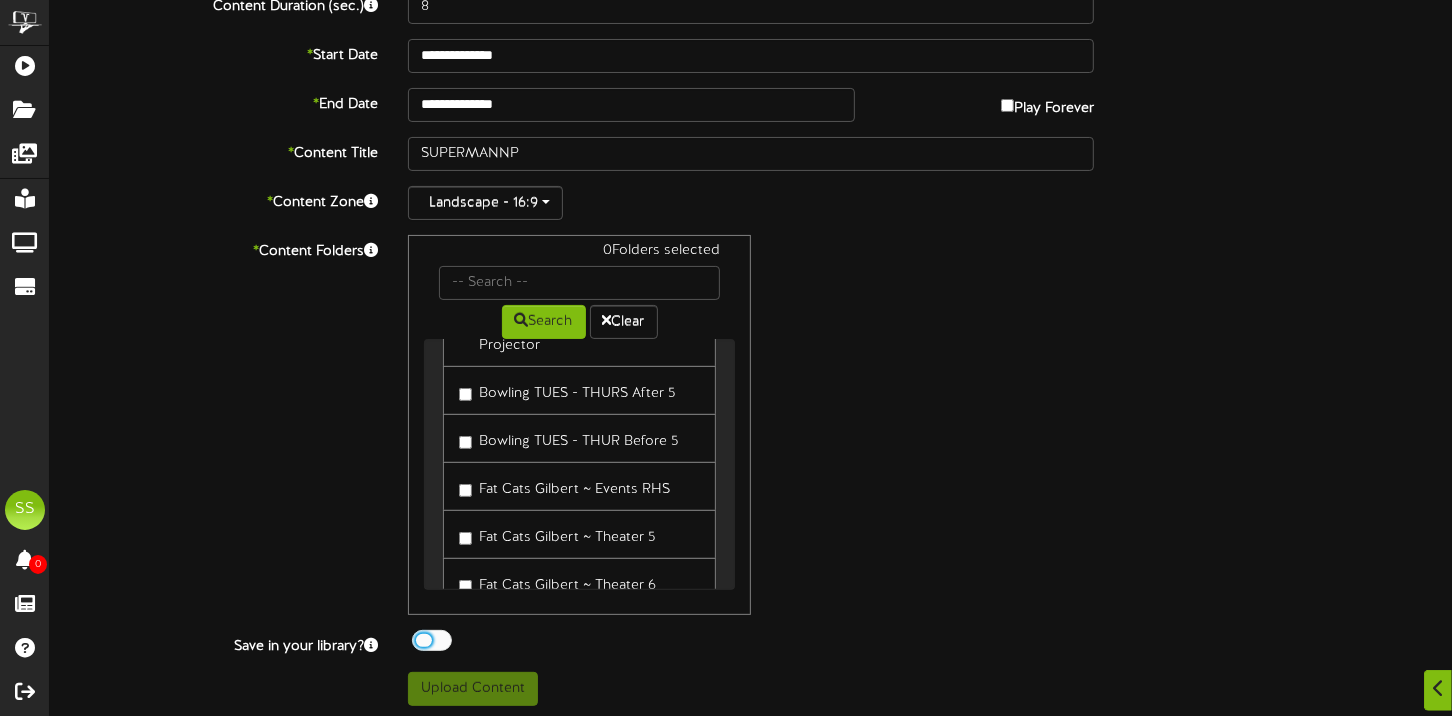 scroll, scrollTop: 154, scrollLeft: 0, axis: vertical 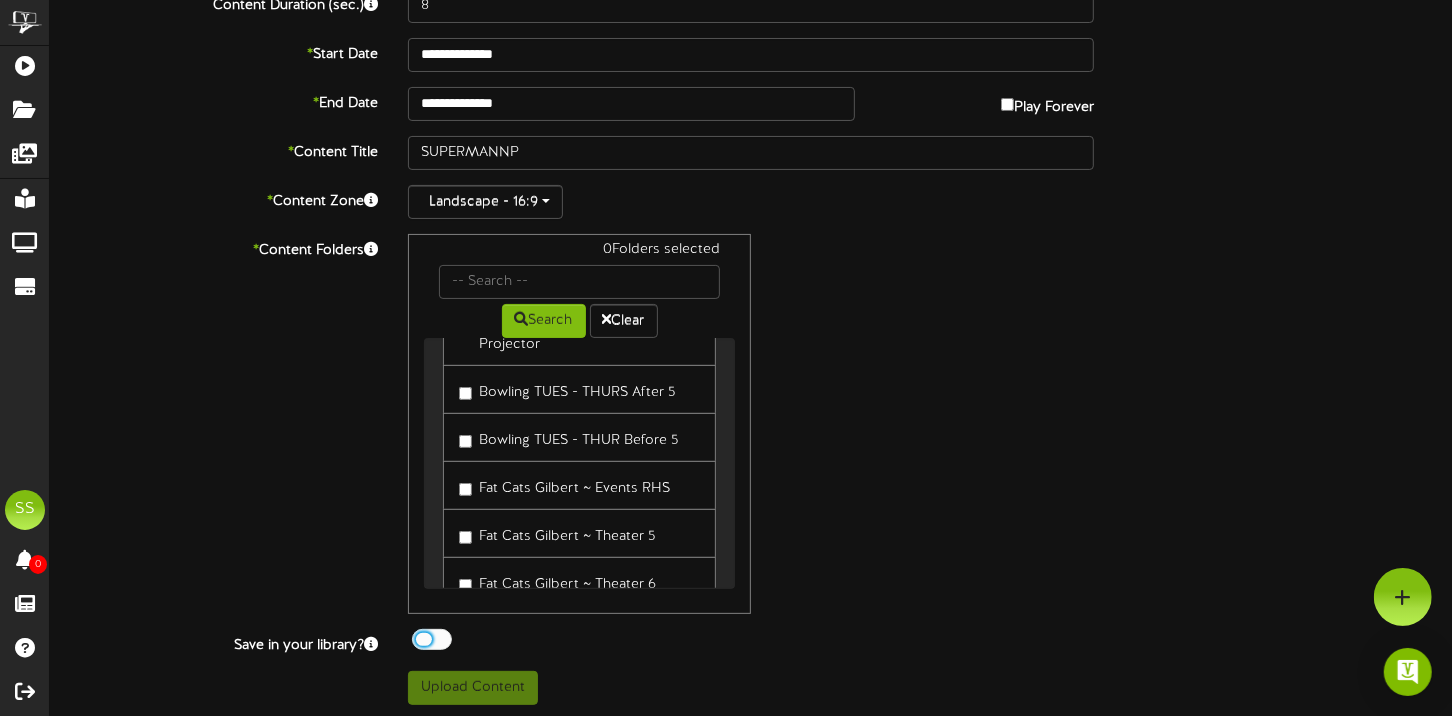 type on "46" 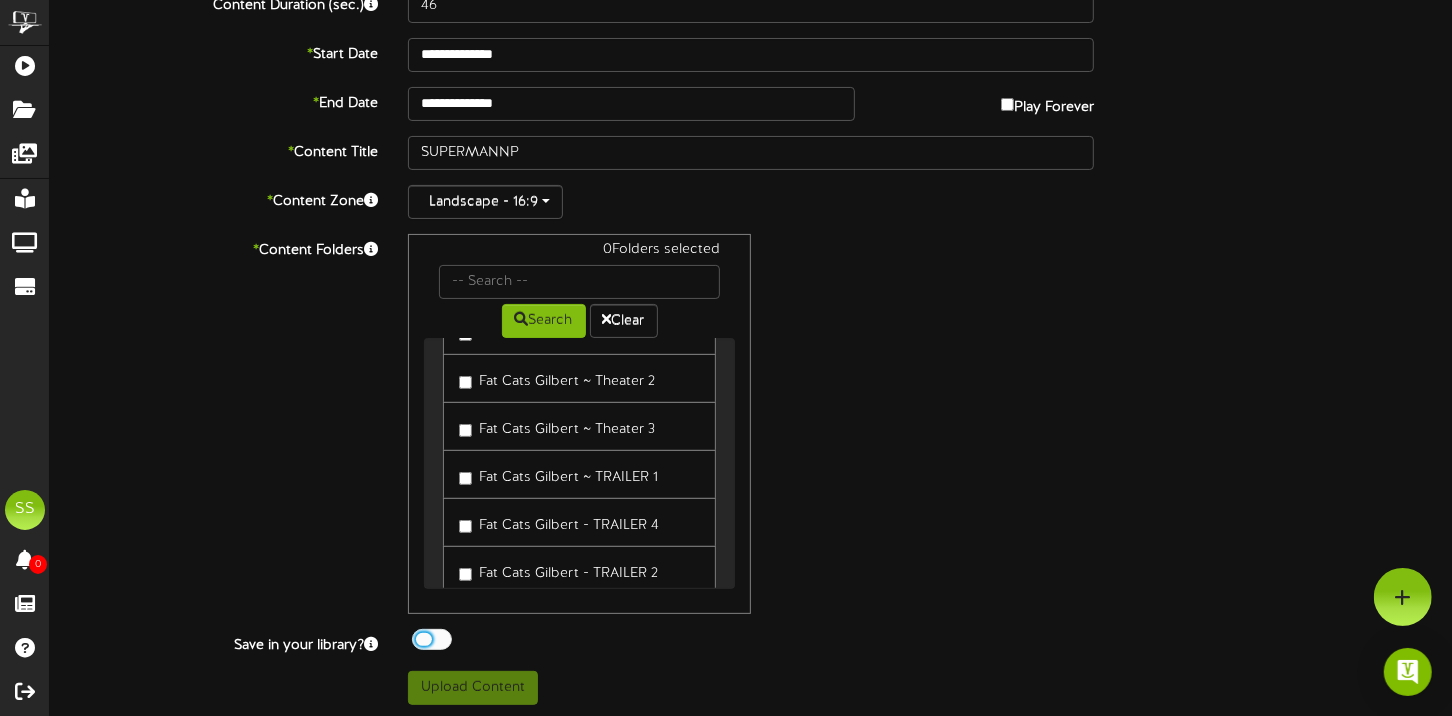 scroll, scrollTop: 699, scrollLeft: 0, axis: vertical 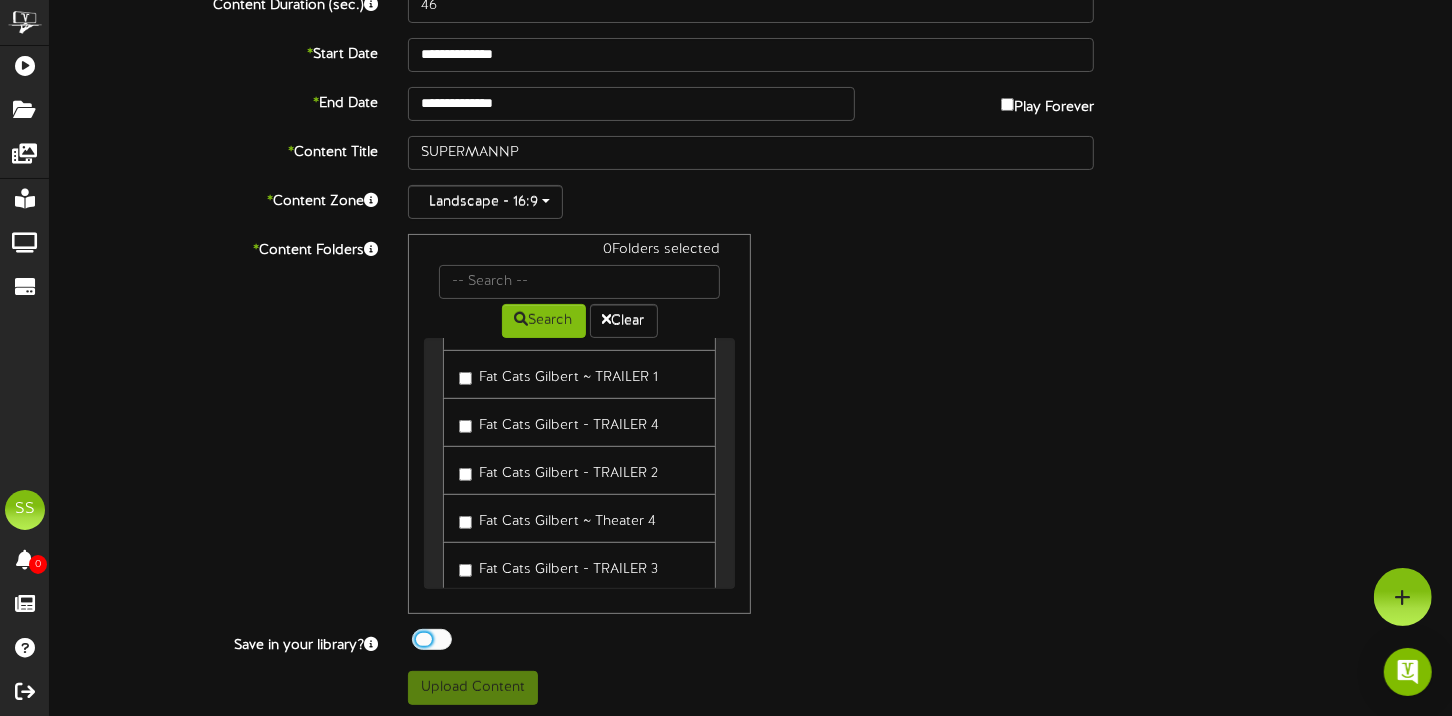 click on "Fat Cats Gilbert ~ Theater 4" at bounding box center (557, 518) 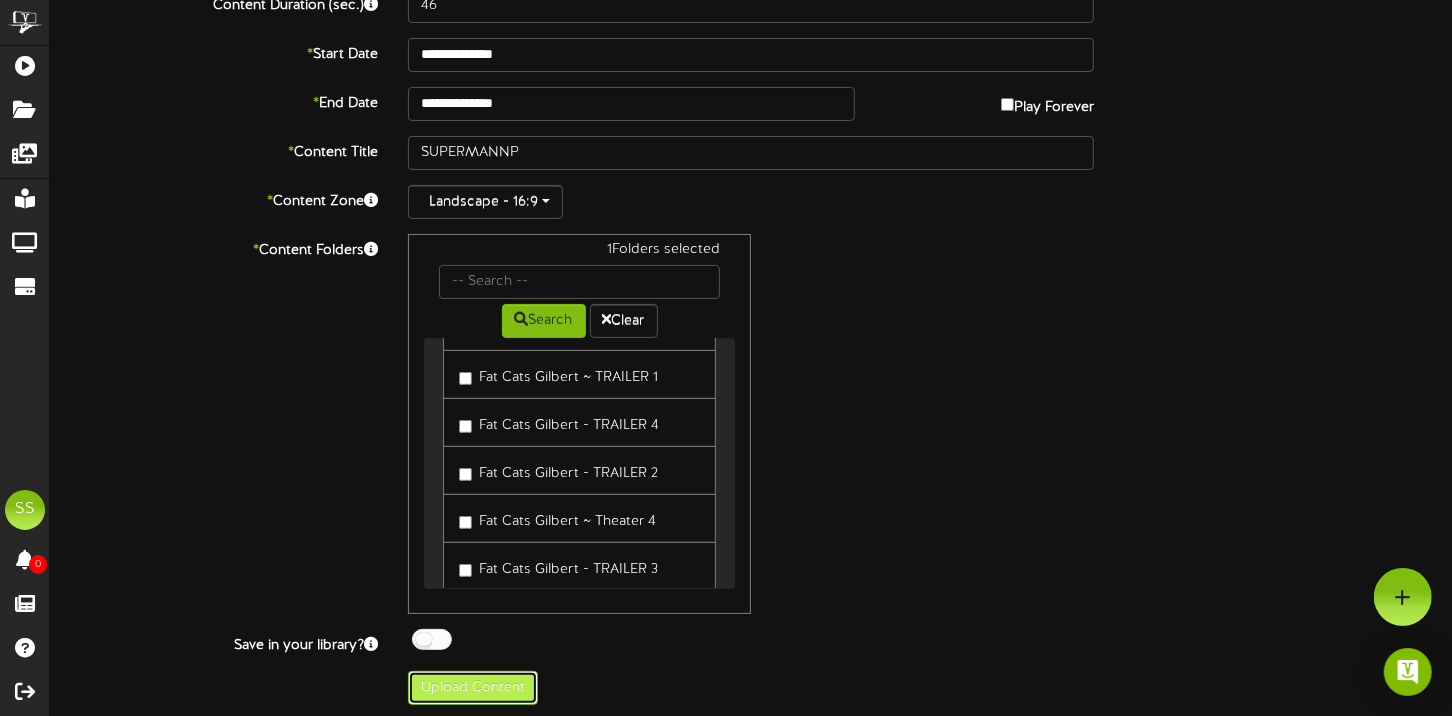 click on "Upload Content" at bounding box center (473, 688) 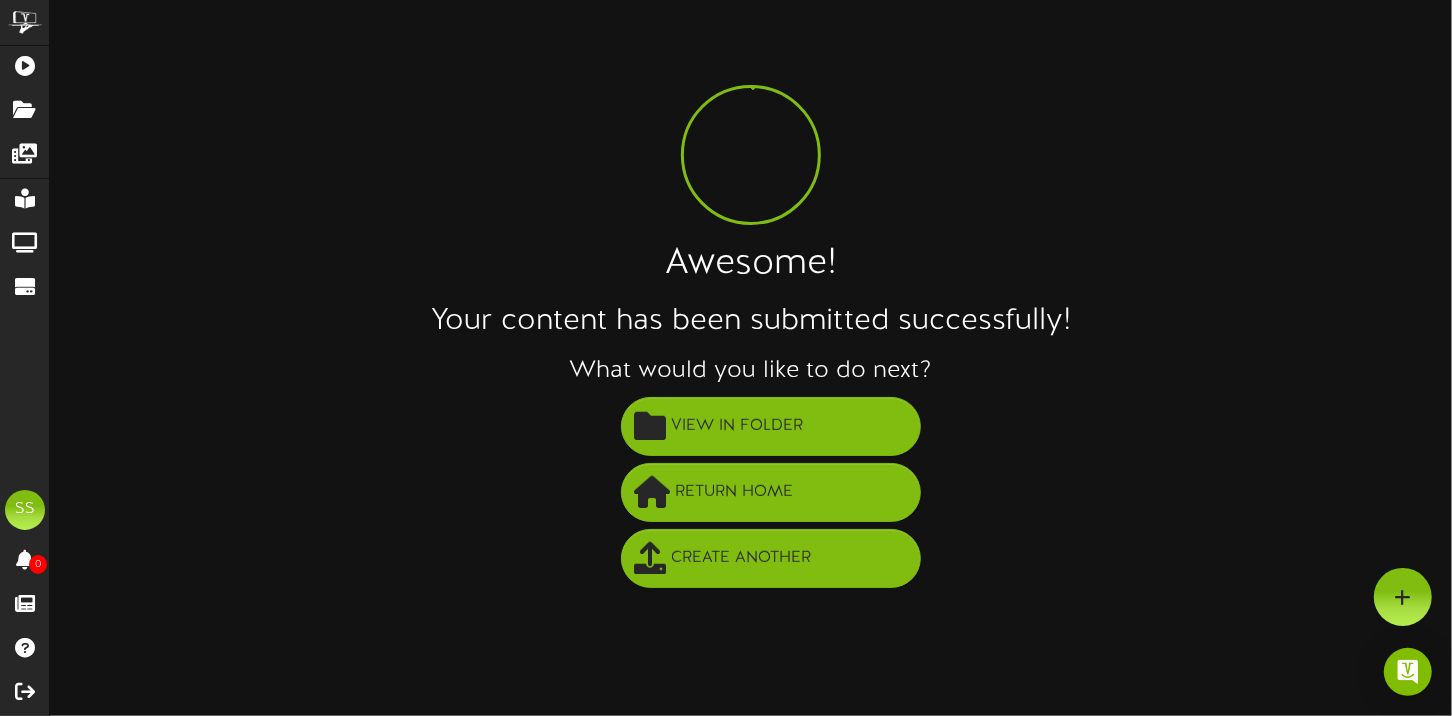 scroll, scrollTop: 0, scrollLeft: 0, axis: both 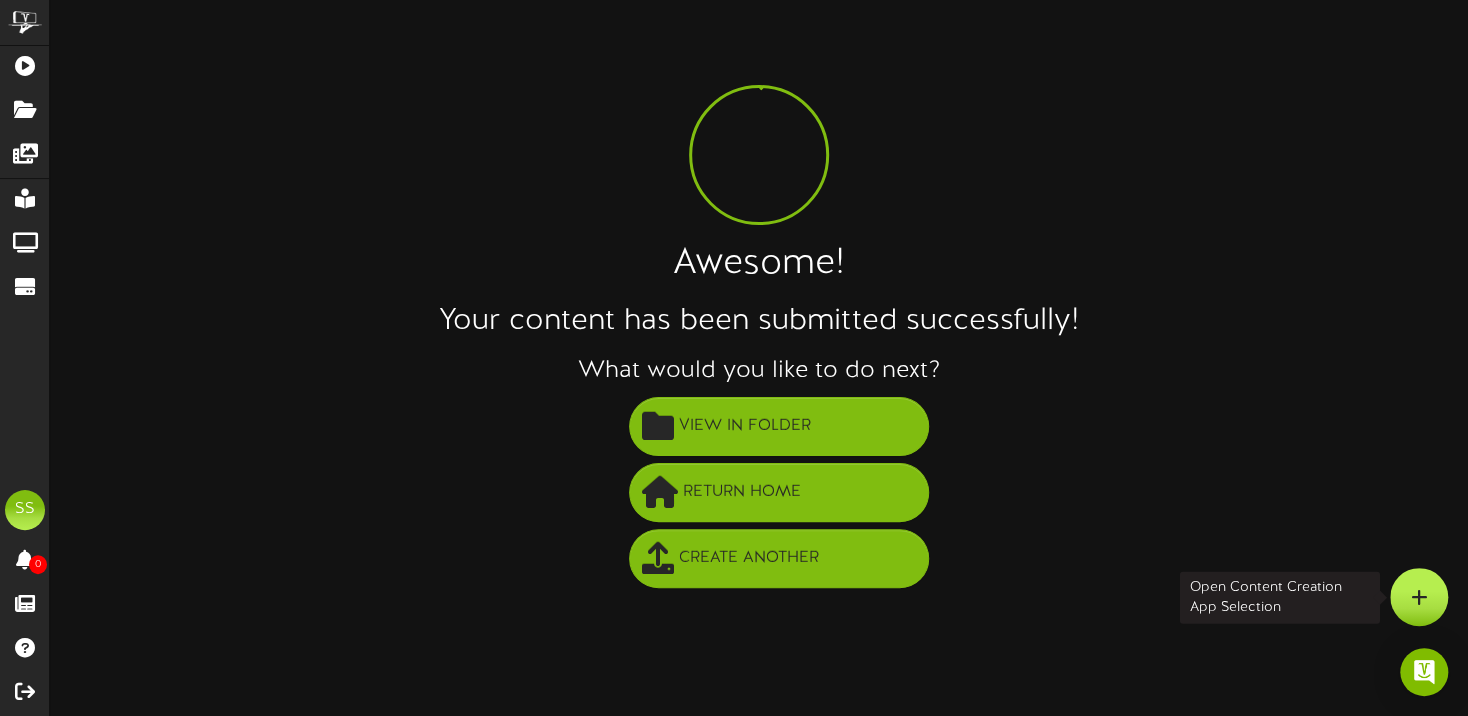 click at bounding box center (1419, 597) 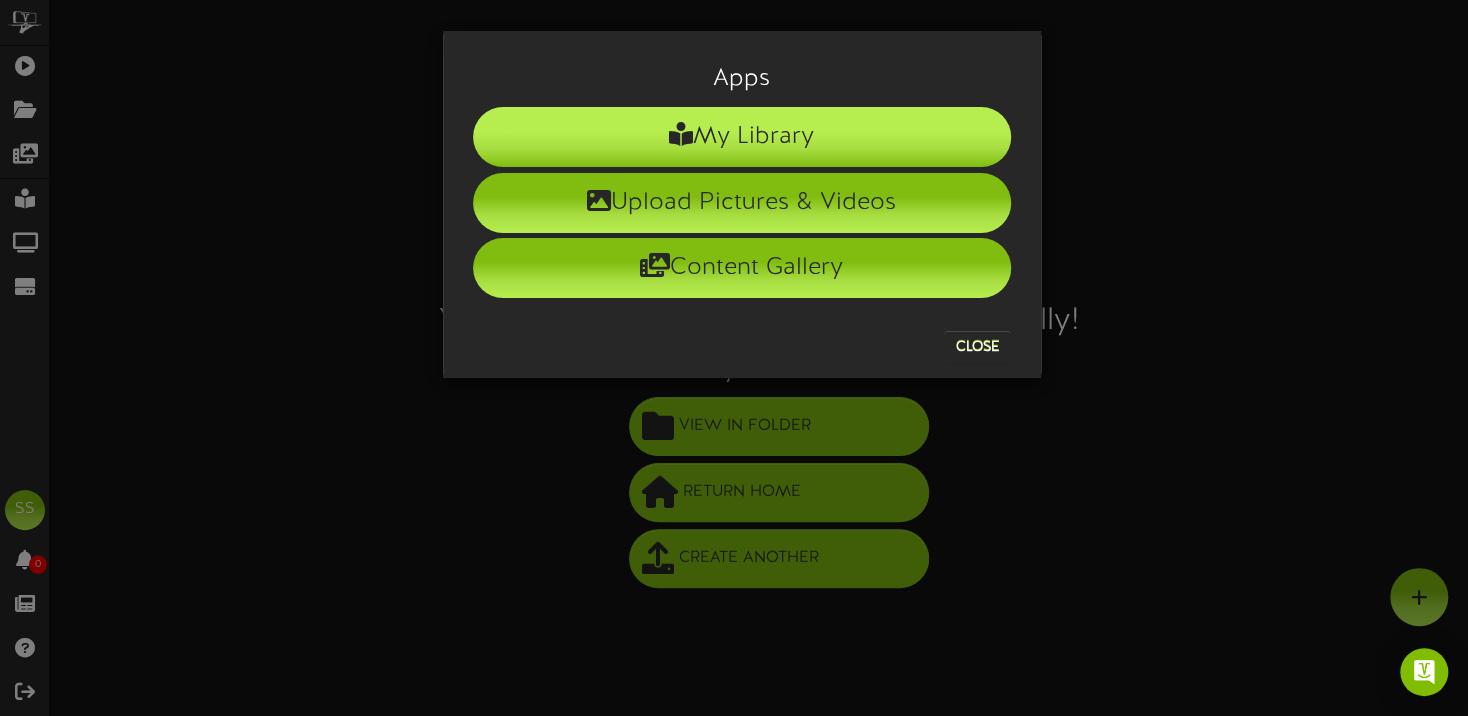 click on "My Library" at bounding box center (742, 137) 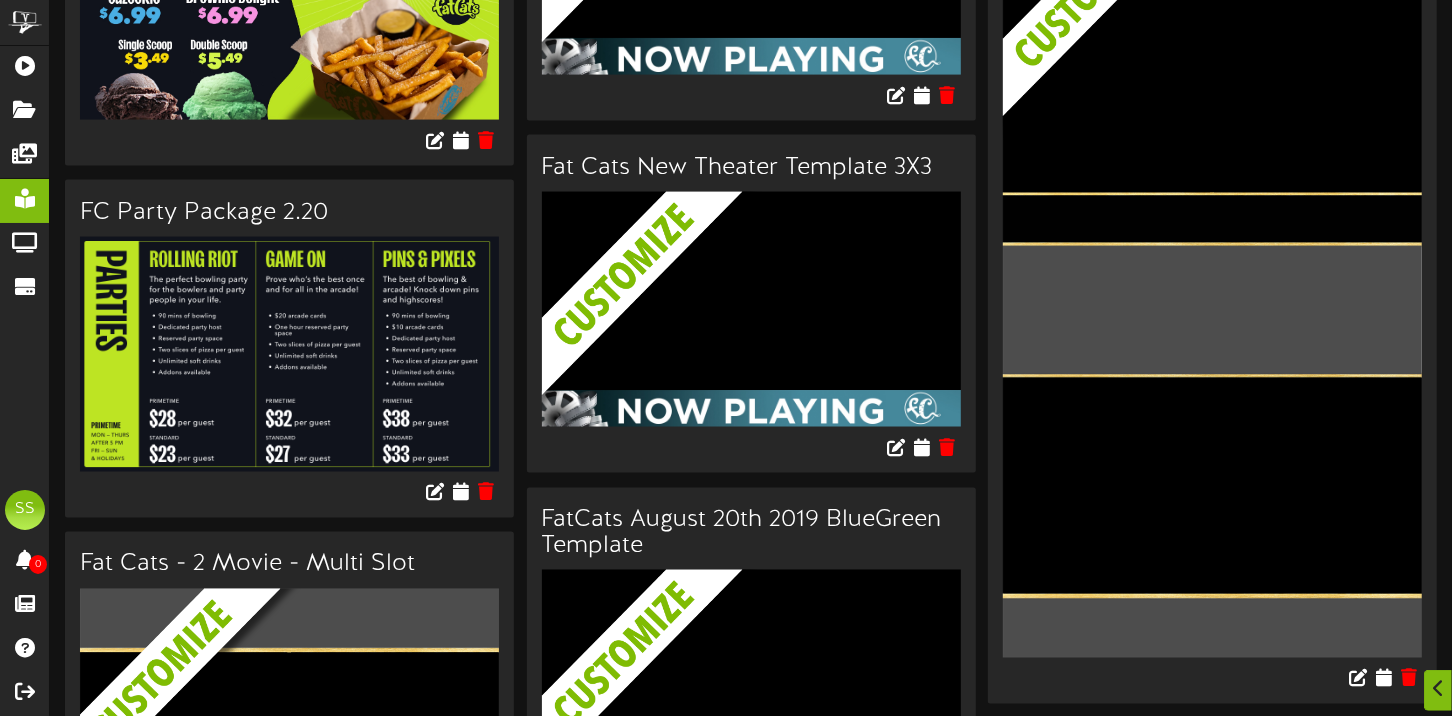 scroll, scrollTop: 2099, scrollLeft: 0, axis: vertical 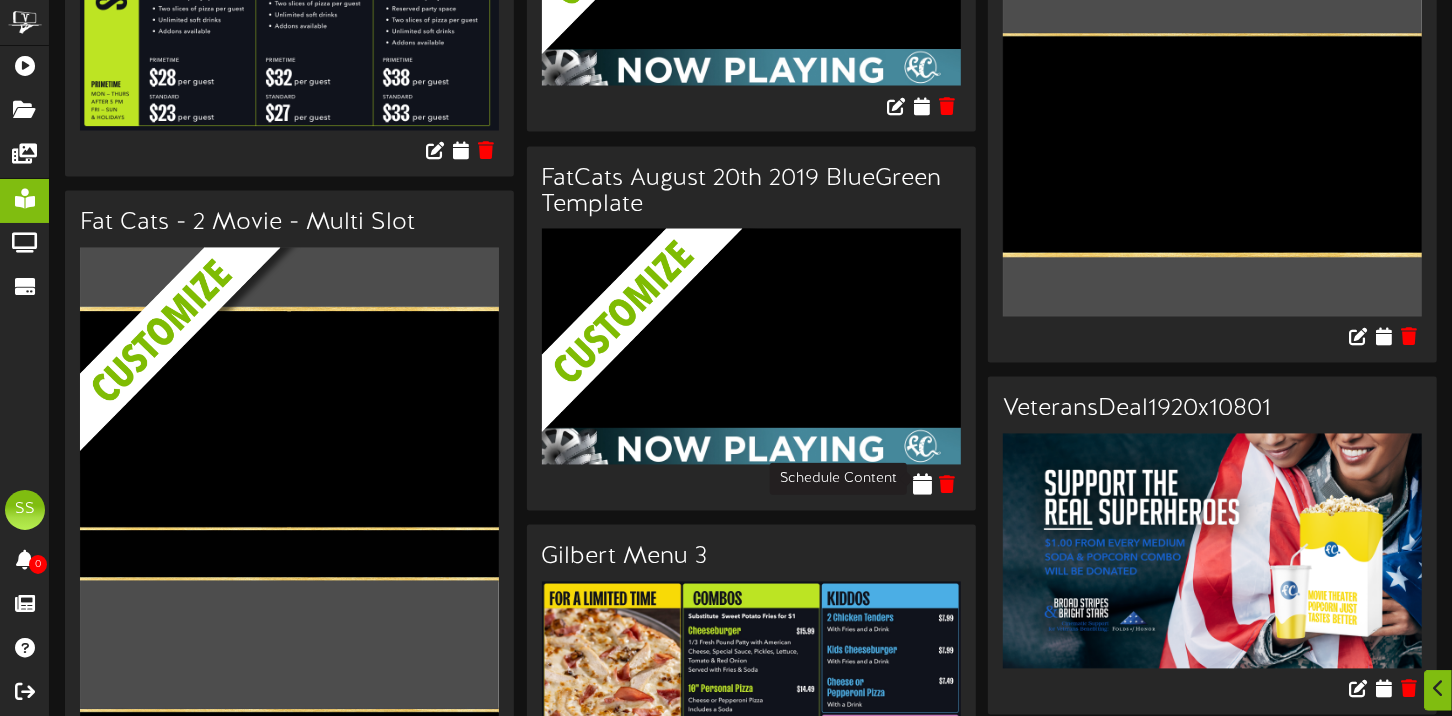 click at bounding box center [922, 485] 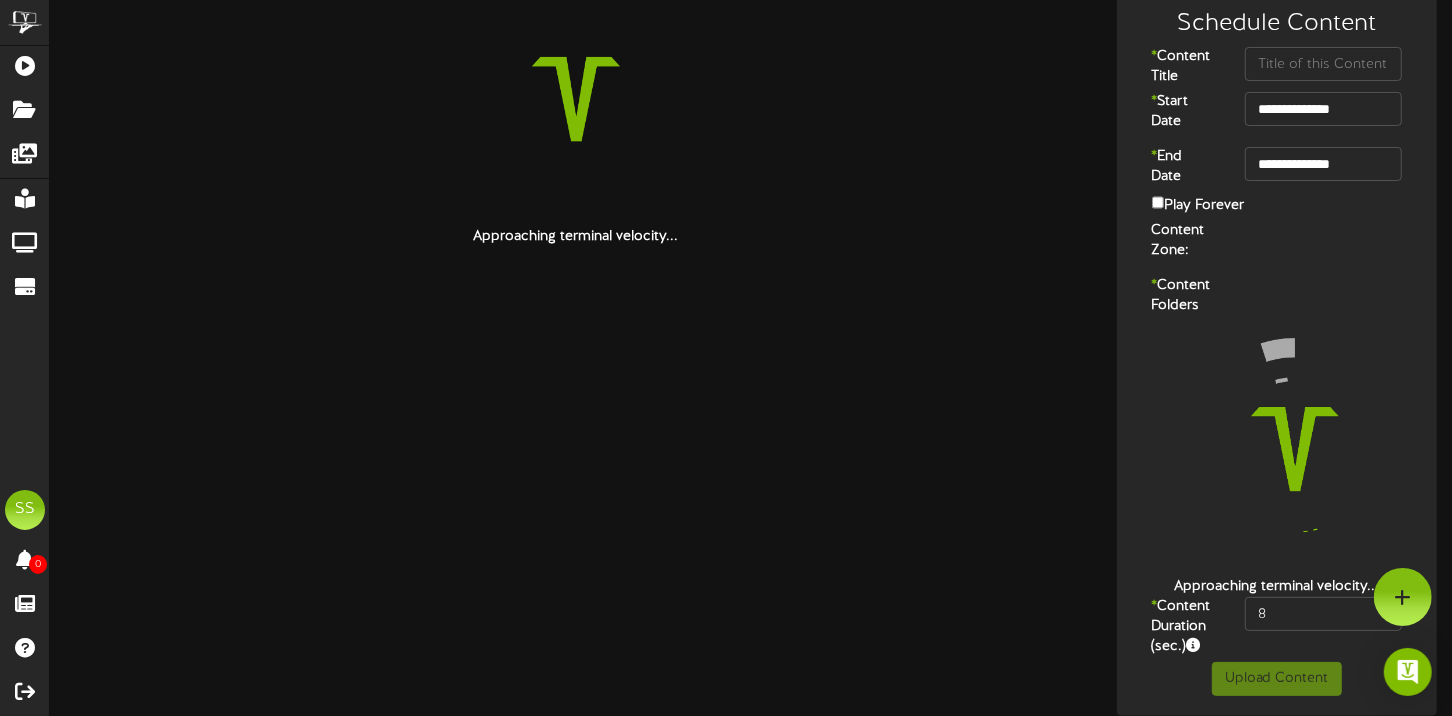 scroll, scrollTop: 41, scrollLeft: 0, axis: vertical 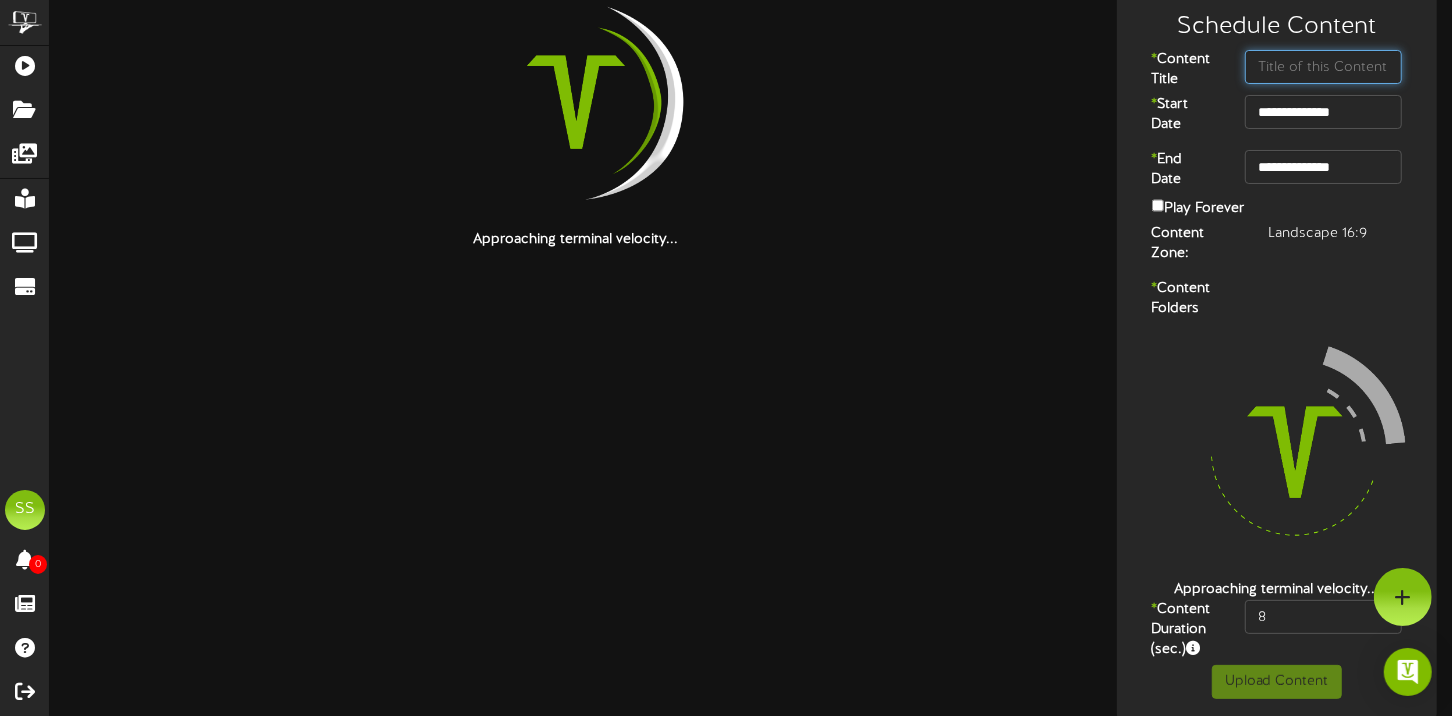 click at bounding box center (1323, 67) 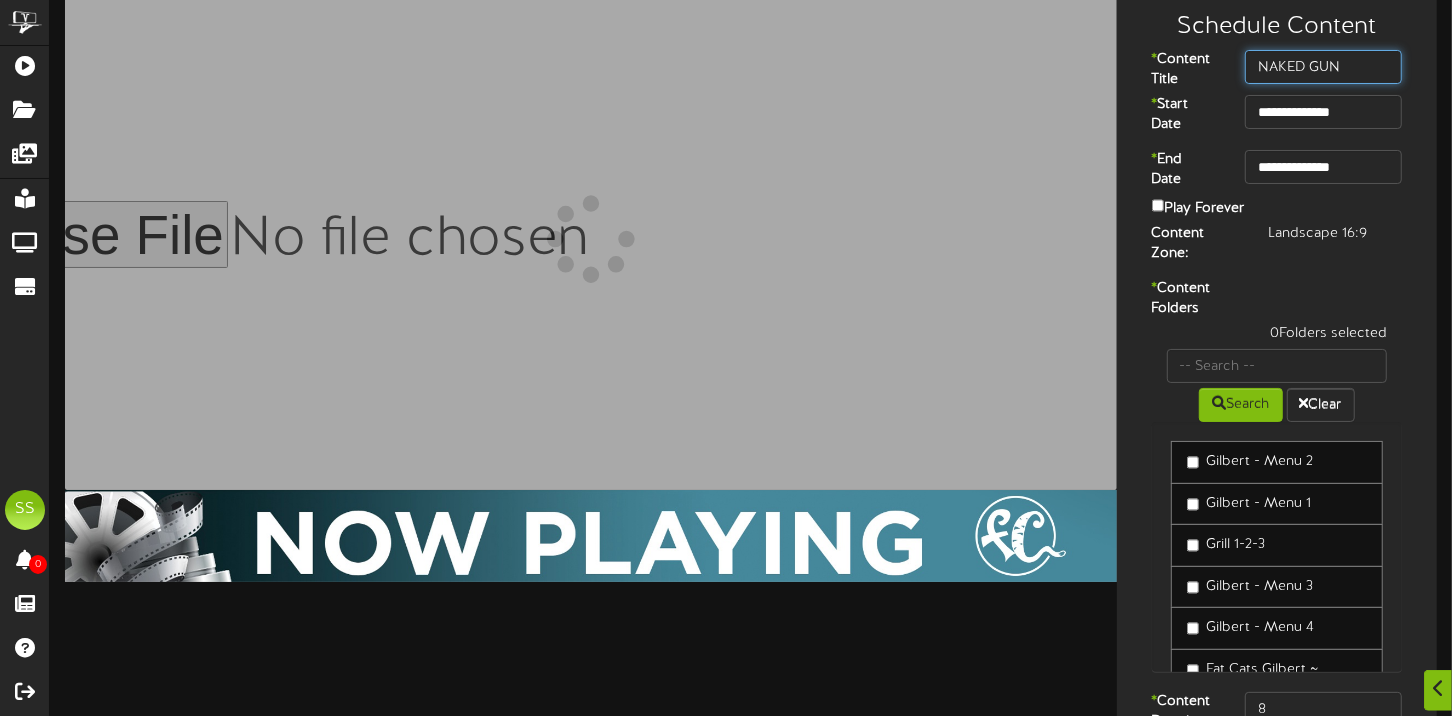 scroll, scrollTop: 57, scrollLeft: 0, axis: vertical 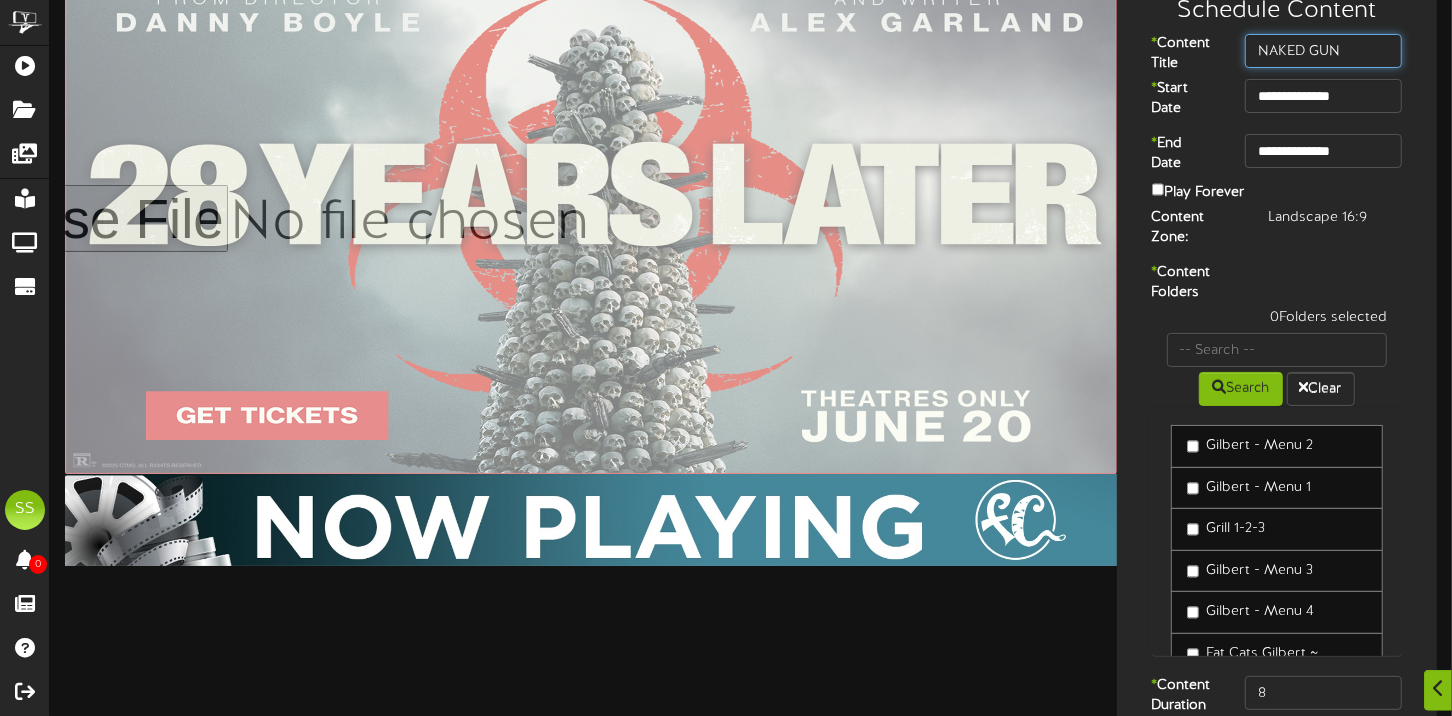 type on "NAKED GUN" 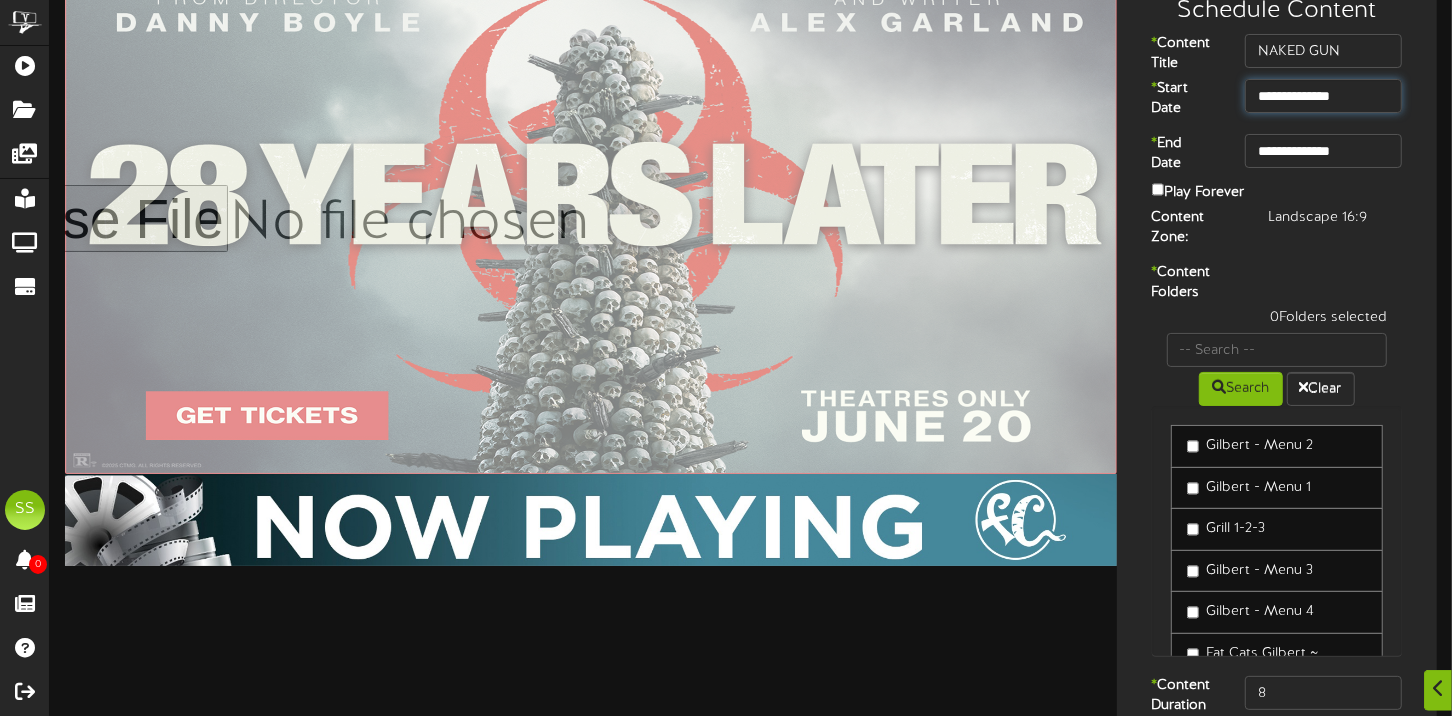 click on "**********" at bounding box center (1323, 96) 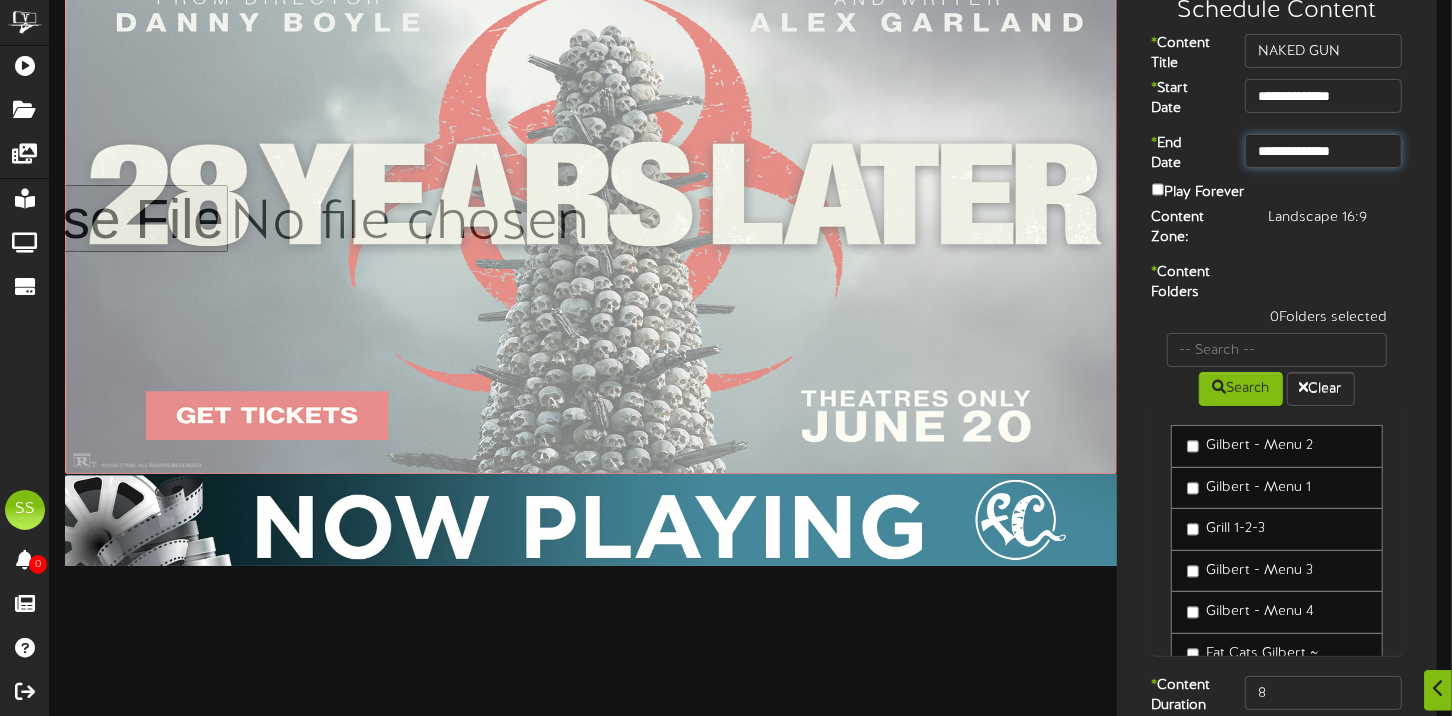 click on "**********" at bounding box center (1323, 151) 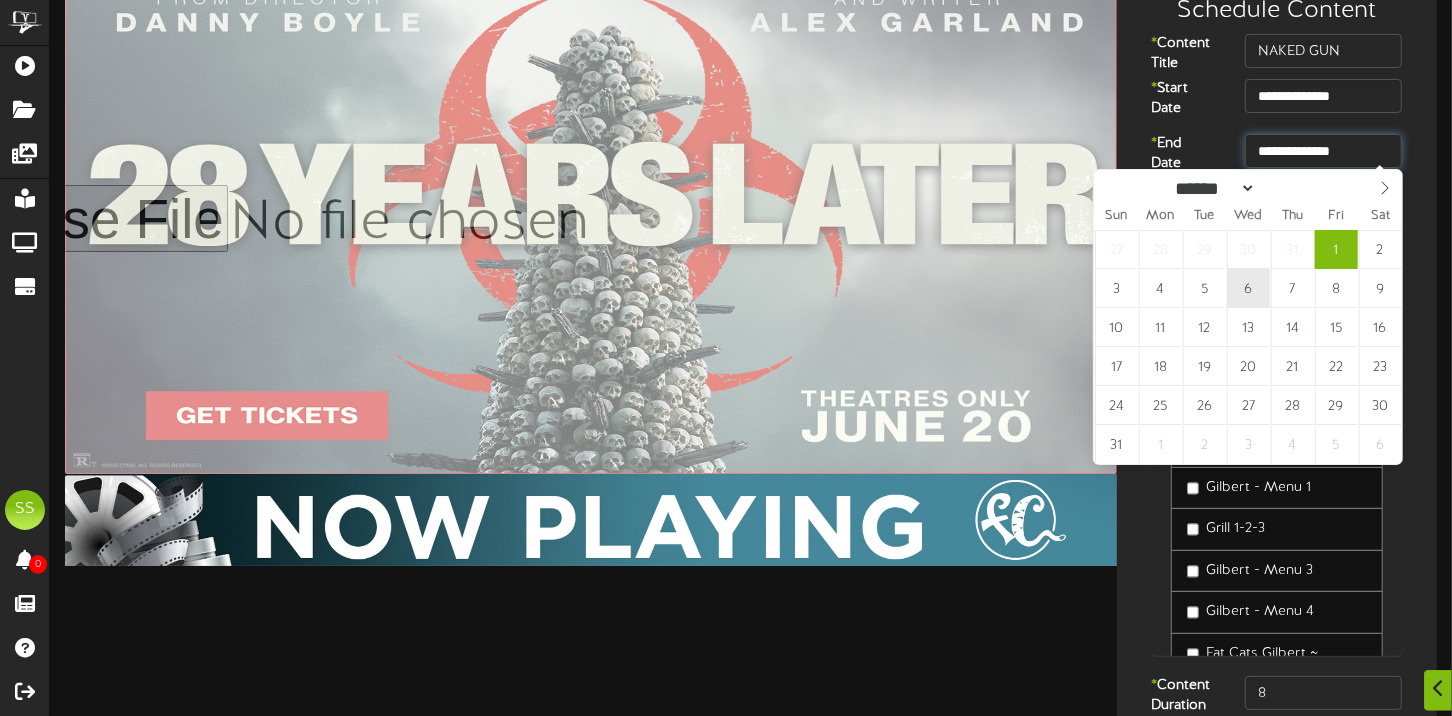 type on "**********" 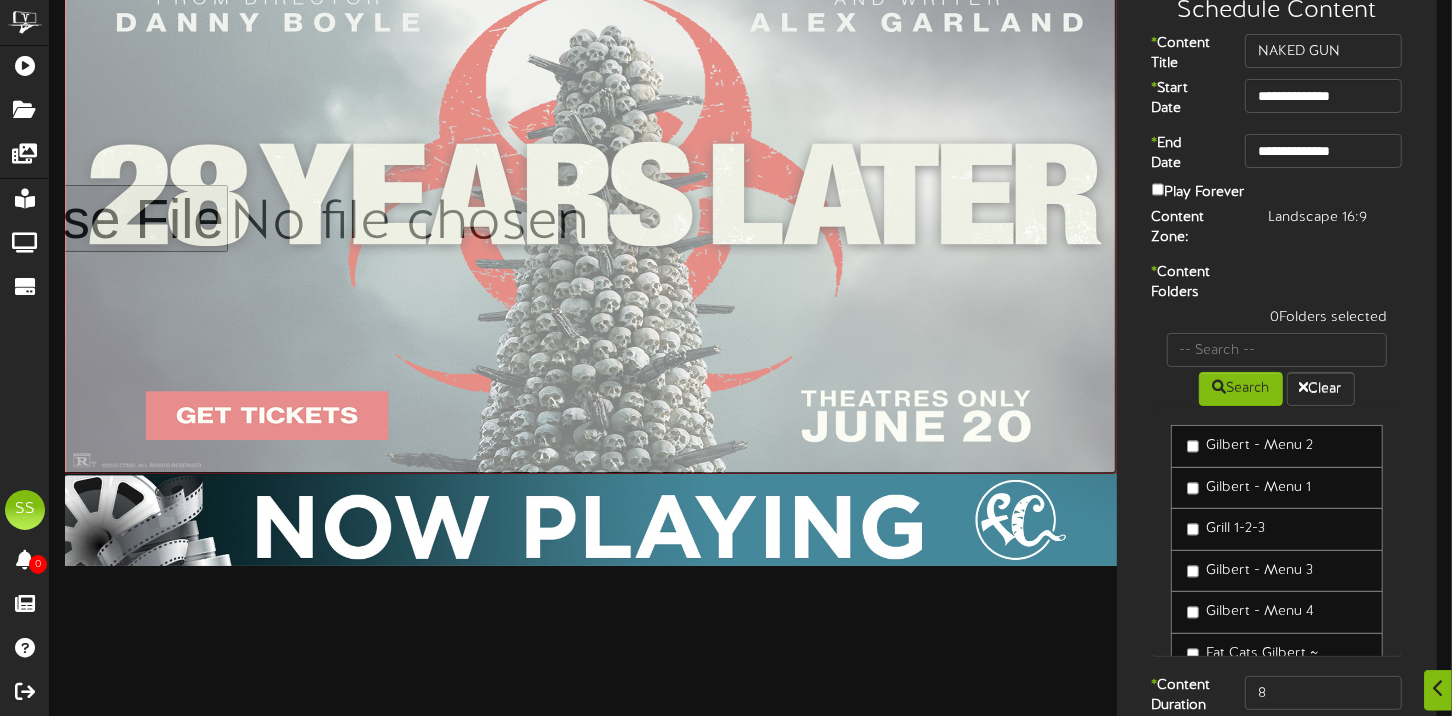 click at bounding box center (522, 224) 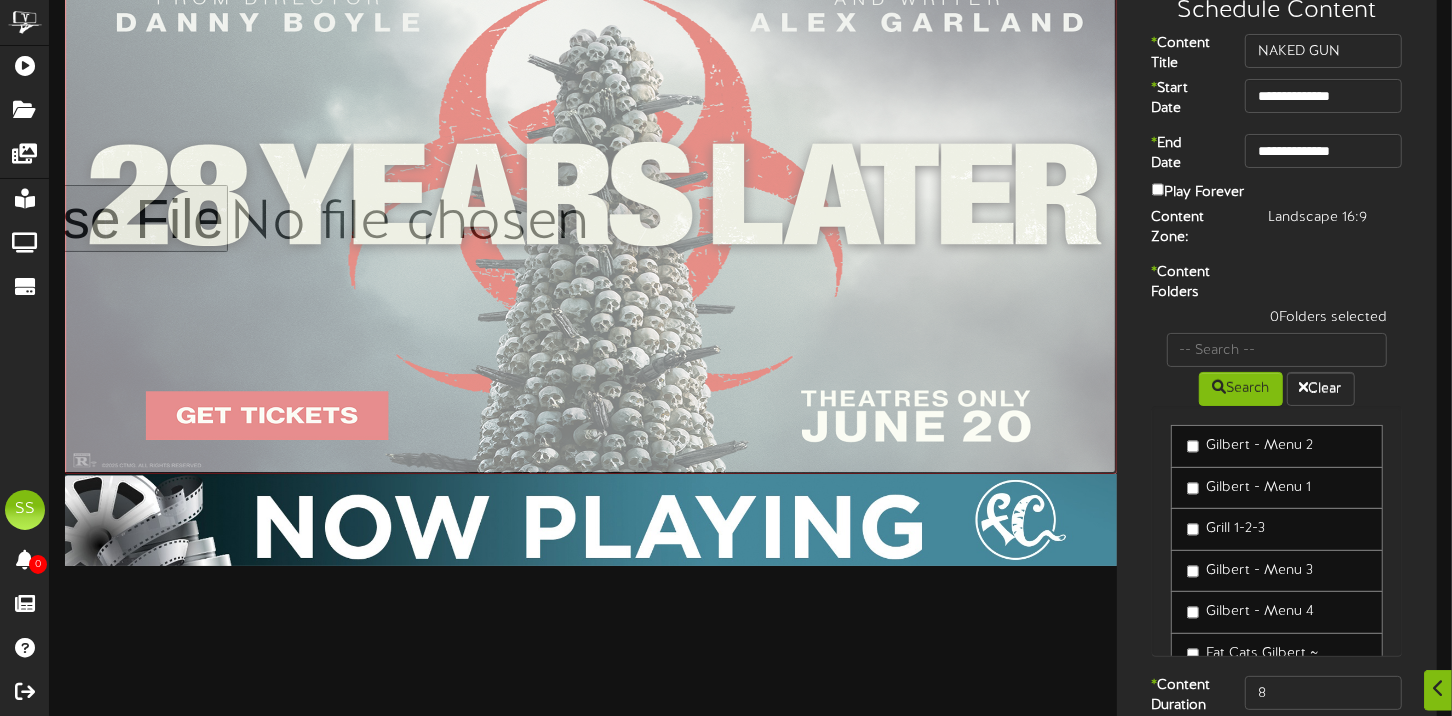 type on "**********" 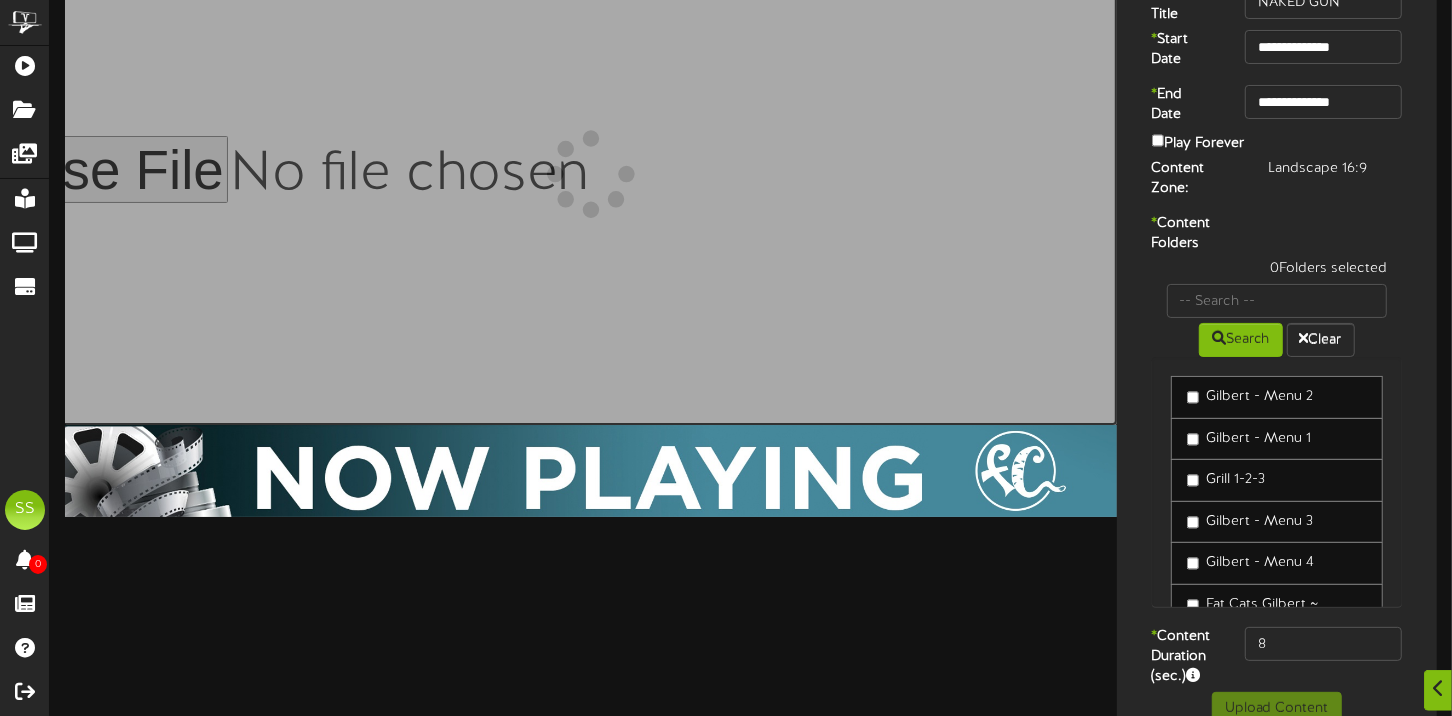scroll, scrollTop: 133, scrollLeft: 0, axis: vertical 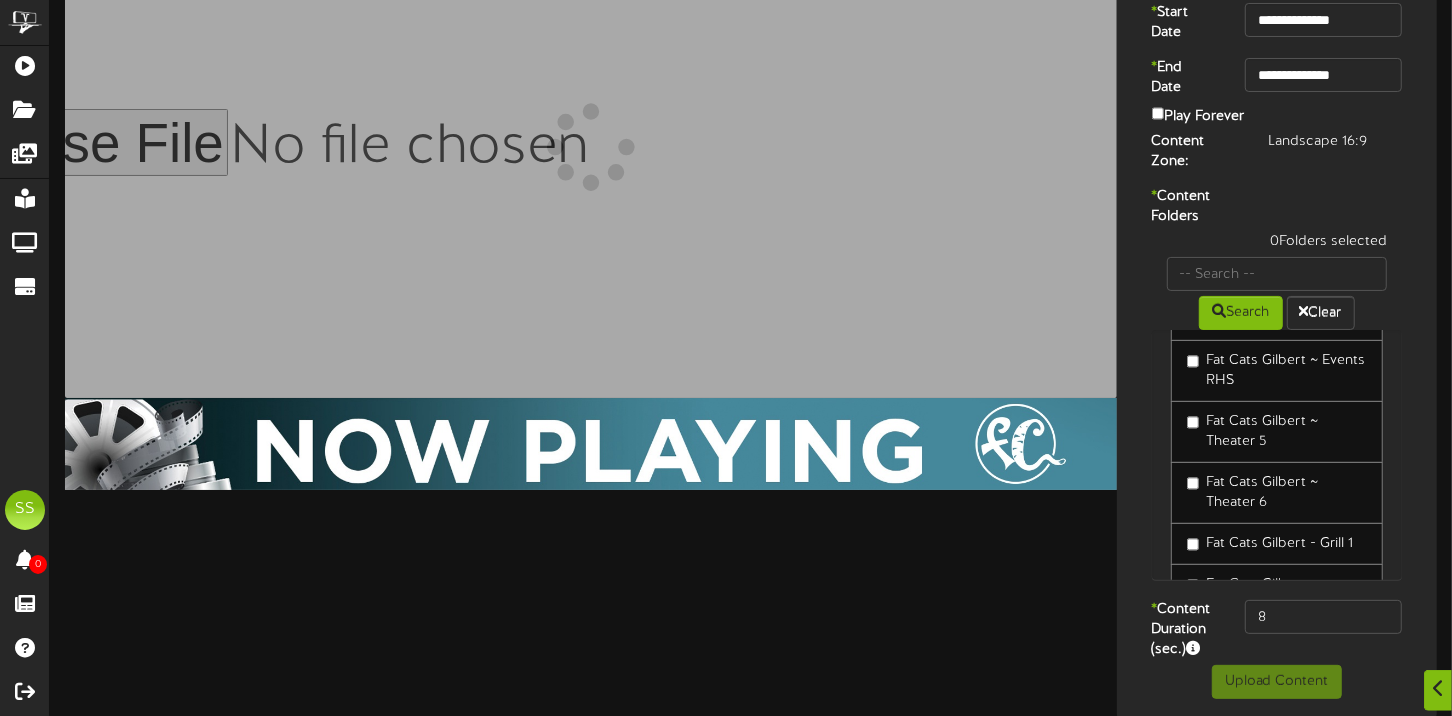click on "Fat Cats Gilbert ~ Theater 5" at bounding box center [1277, 432] 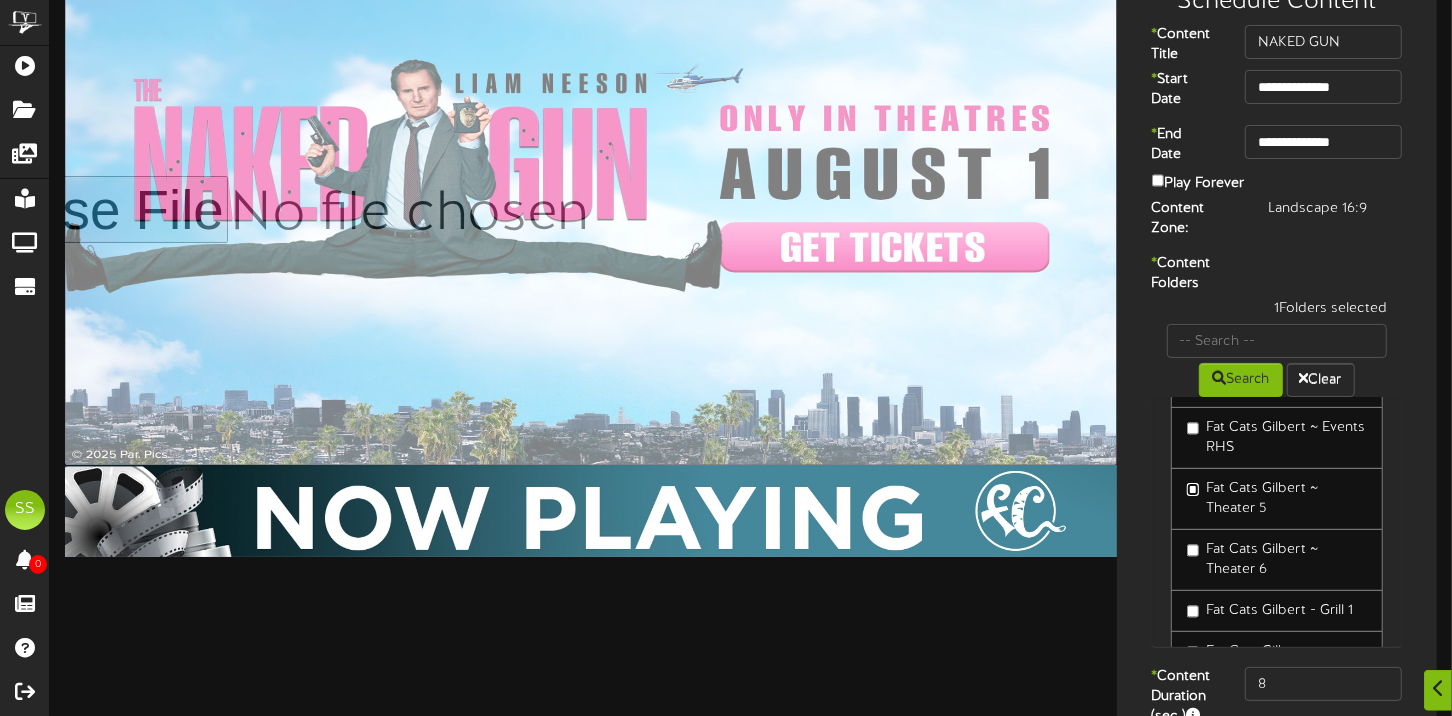 scroll, scrollTop: 133, scrollLeft: 0, axis: vertical 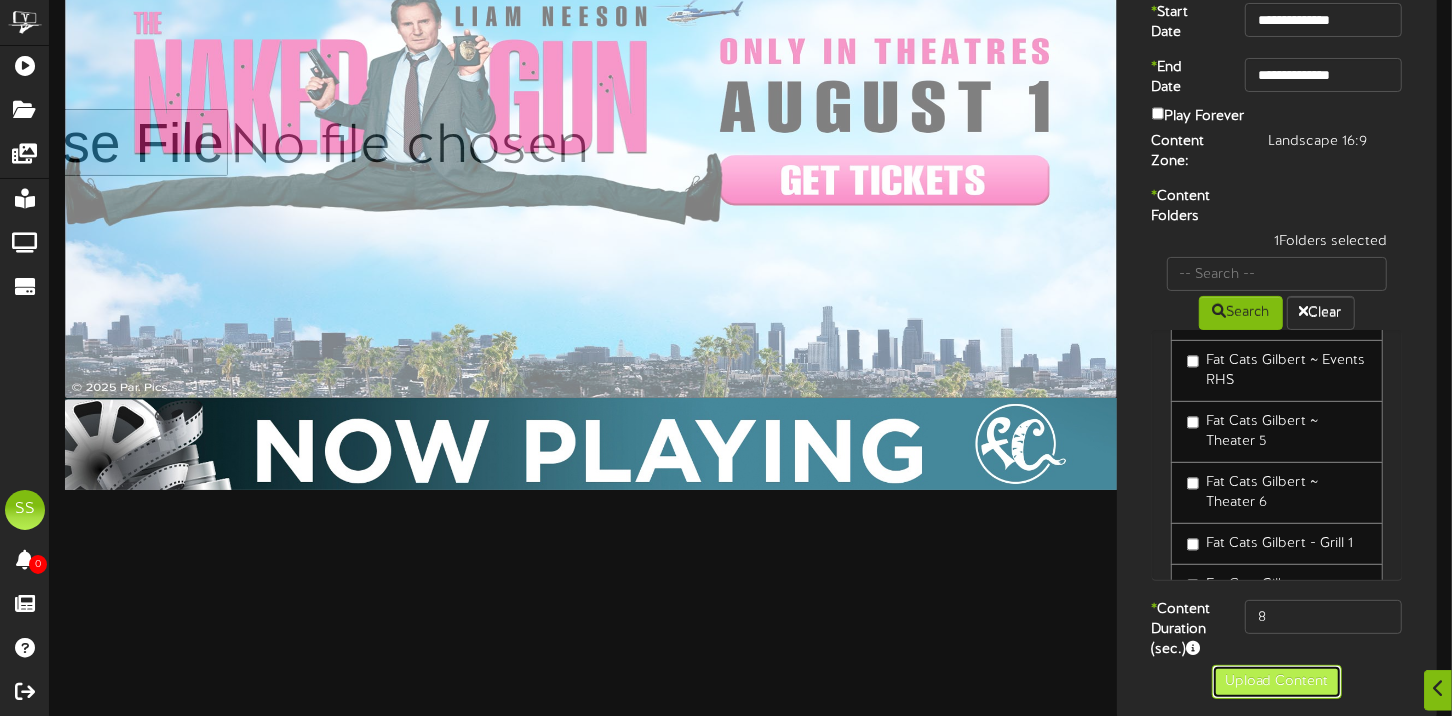 click on "Upload Content" at bounding box center (1277, 682) 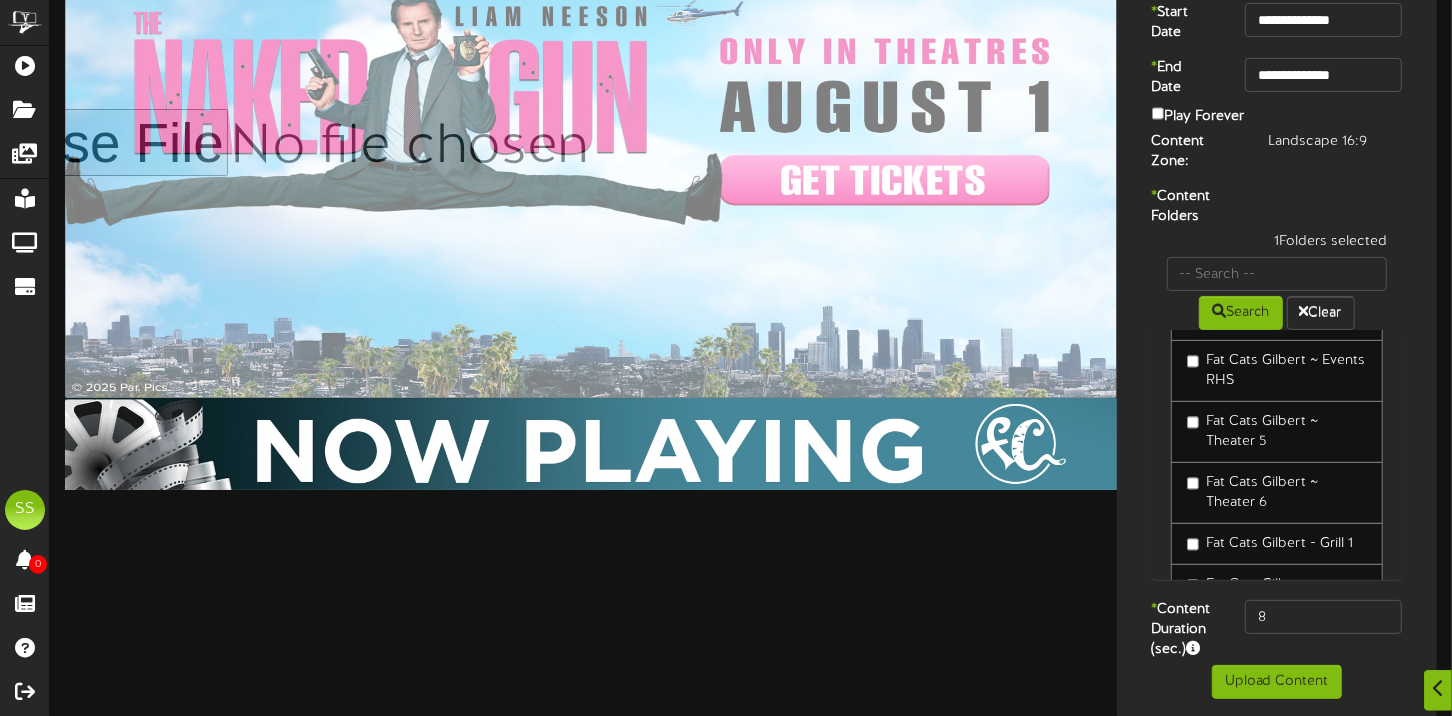 scroll, scrollTop: 0, scrollLeft: 0, axis: both 